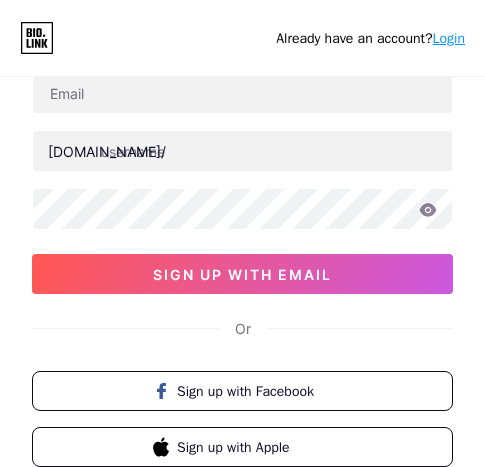 scroll, scrollTop: 186, scrollLeft: 0, axis: vertical 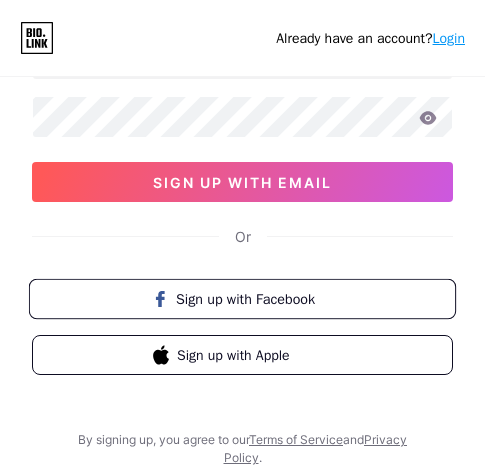 click on "Sign up with Facebook" at bounding box center [254, 298] 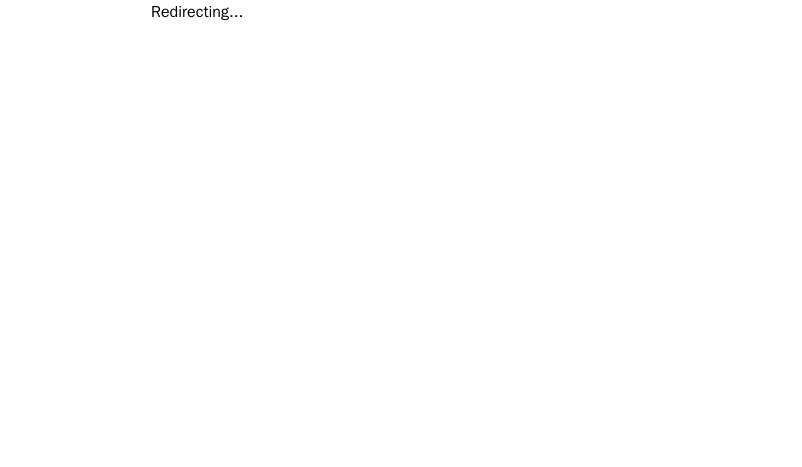 scroll, scrollTop: 0, scrollLeft: 0, axis: both 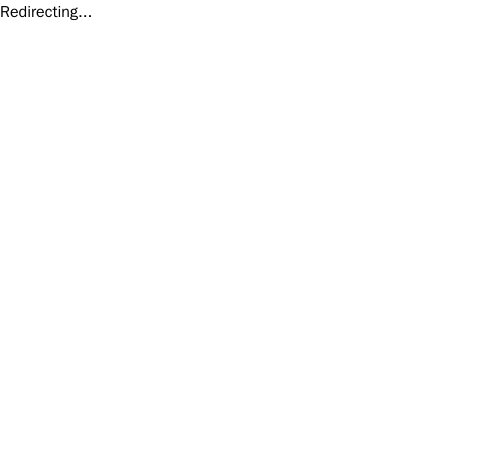 click on "Redirecting..." at bounding box center [250, 12] 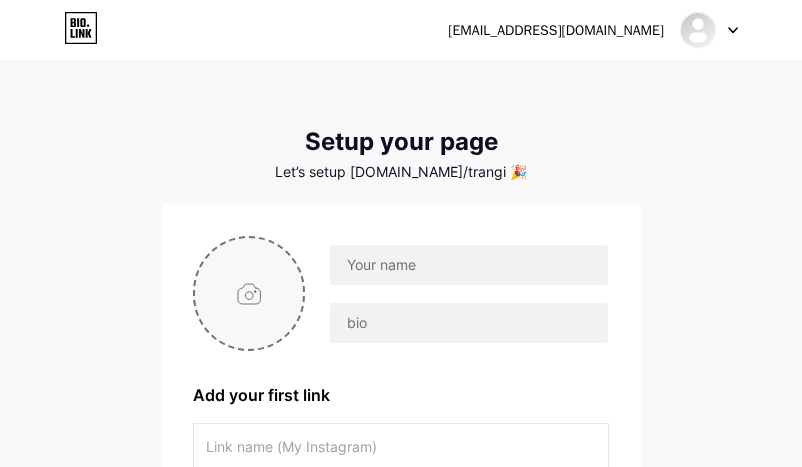 click at bounding box center (249, 293) 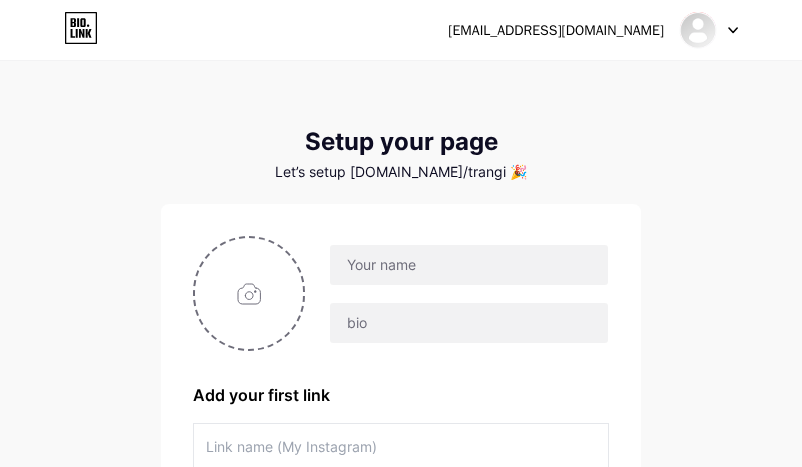 click on "Add your first link
+  Add another link     get started" at bounding box center (401, 426) 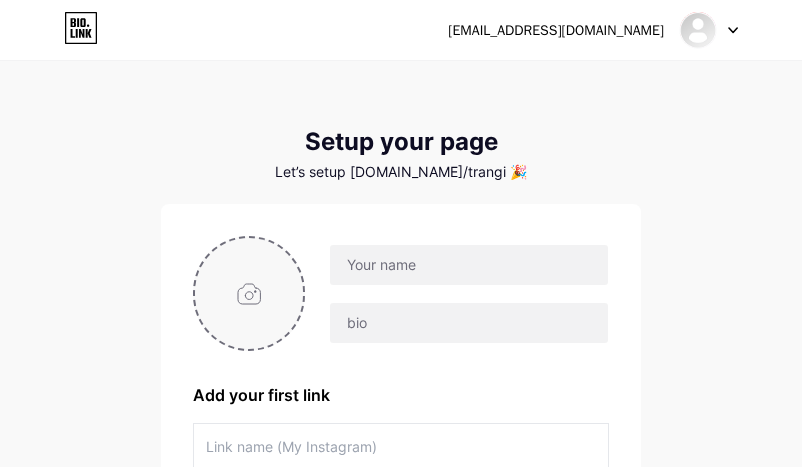 click at bounding box center [249, 293] 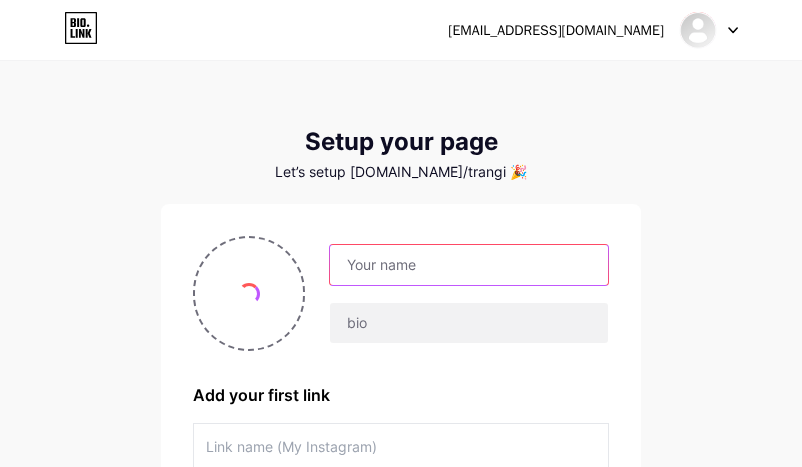 click at bounding box center [469, 265] 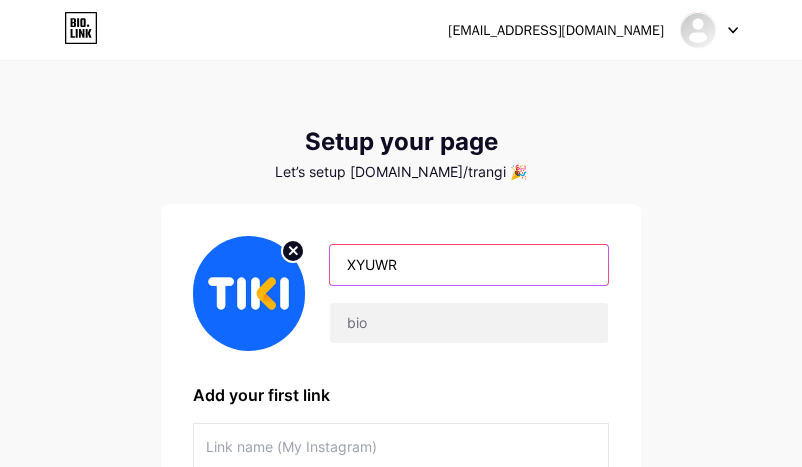 type on "XYUWR" 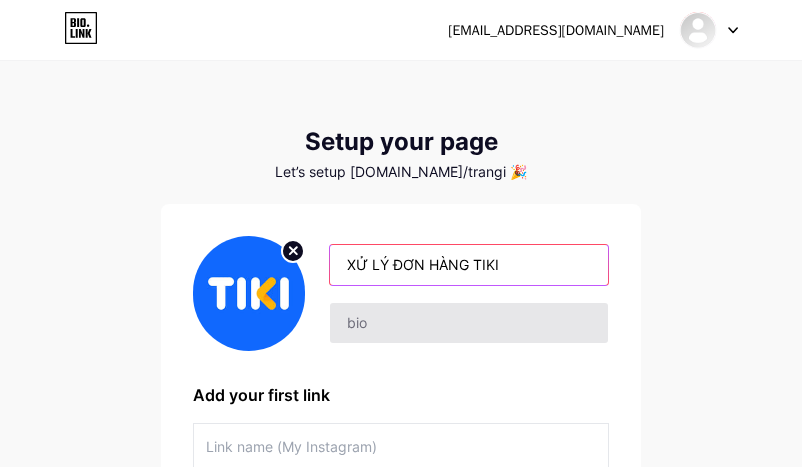 type on "XỬ LÝ ĐƠN HÀNG TIKI" 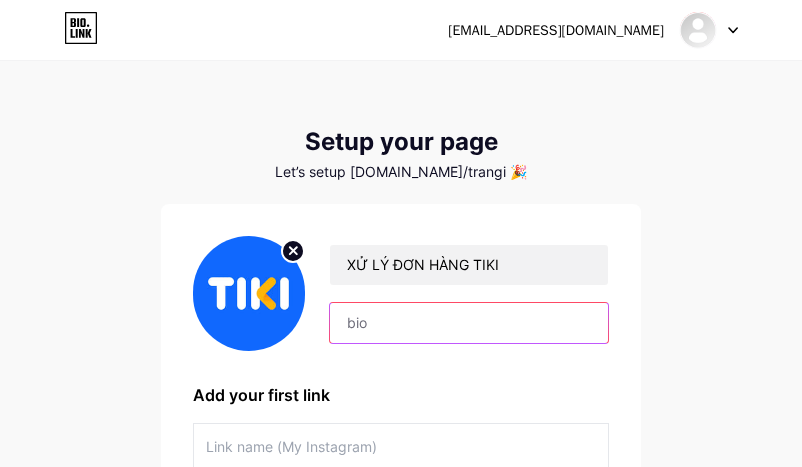 click at bounding box center (469, 323) 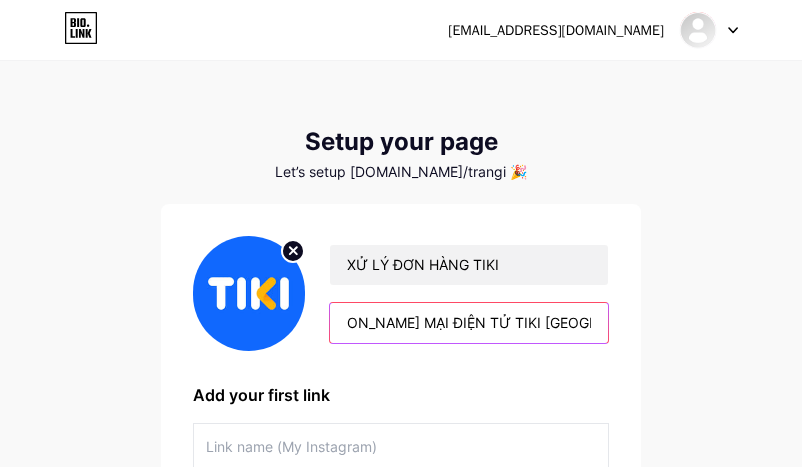 scroll, scrollTop: 0, scrollLeft: 146, axis: horizontal 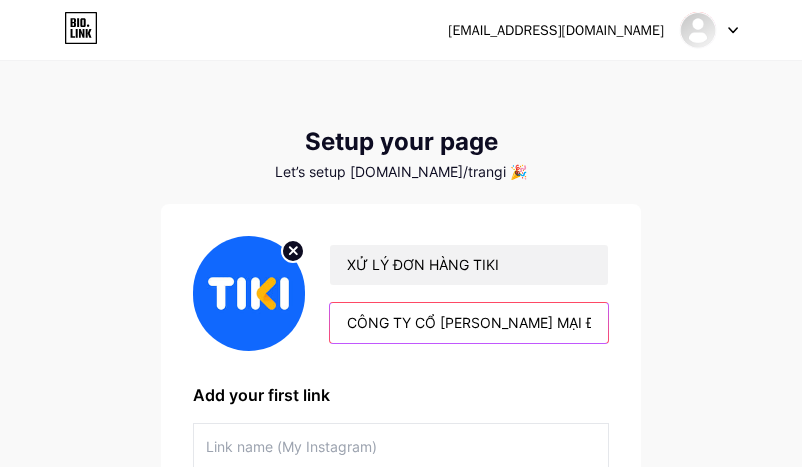 drag, startPoint x: 397, startPoint y: 321, endPoint x: 226, endPoint y: 301, distance: 172.16562 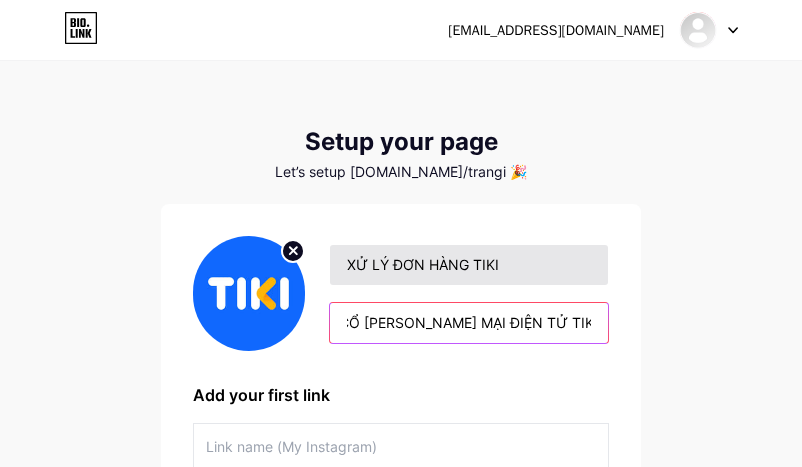 scroll, scrollTop: 0, scrollLeft: 101, axis: horizontal 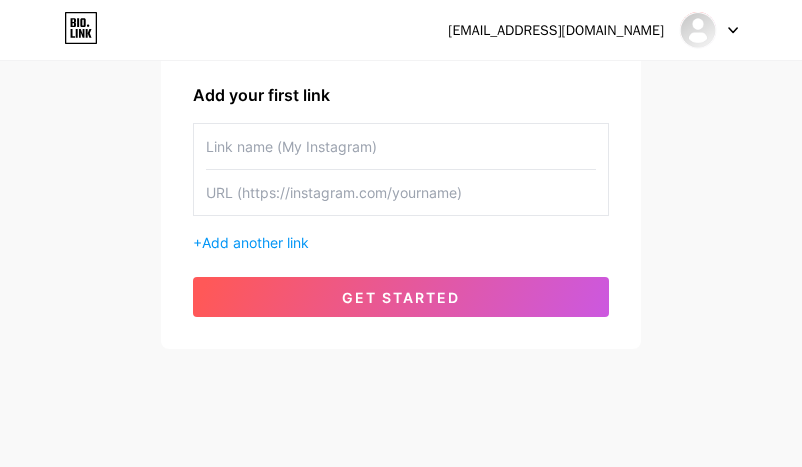 type on "CÔNG TY CỔ [PERSON_NAME] MẠI ĐIỆN TỬ TIKI [GEOGRAPHIC_DATA]" 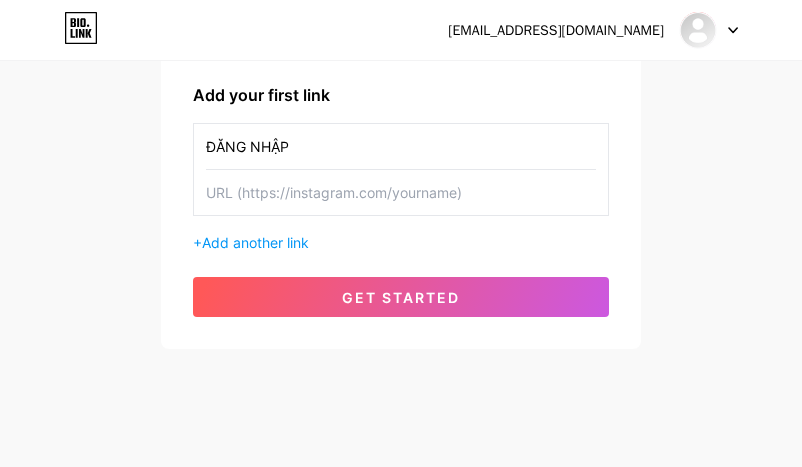 type on "ĐĂNG NHẬP" 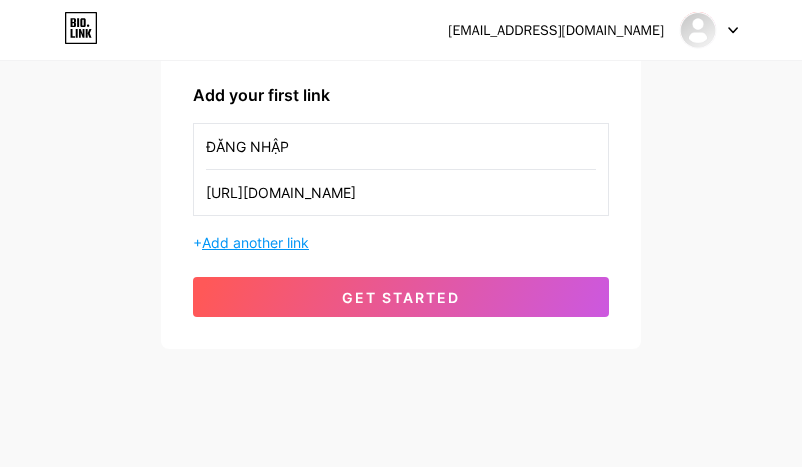 type on "[URL][DOMAIN_NAME]" 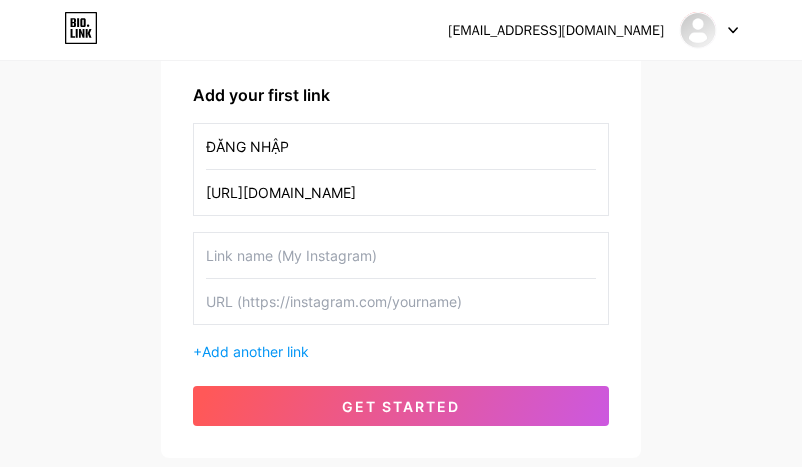 click at bounding box center (401, 255) 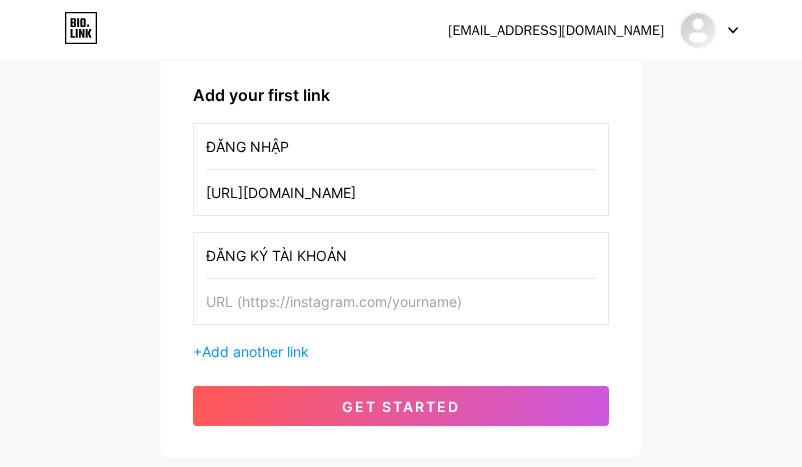type on "ĐĂNG KÝ TÀI KHOẢN" 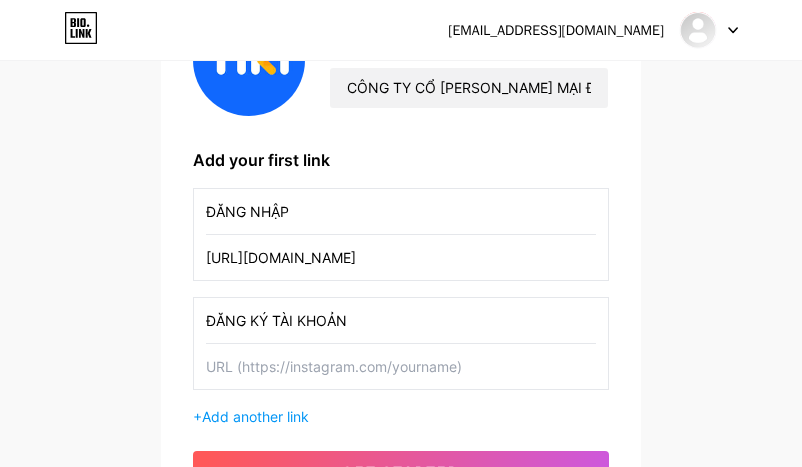 scroll, scrollTop: 200, scrollLeft: 0, axis: vertical 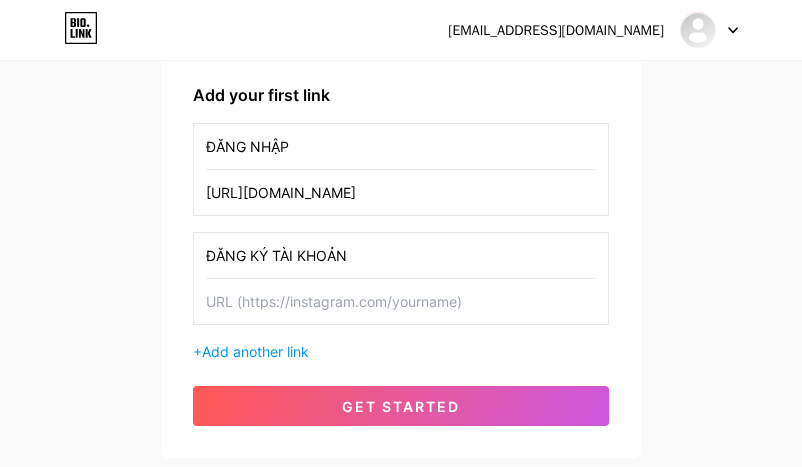 click at bounding box center [401, 301] 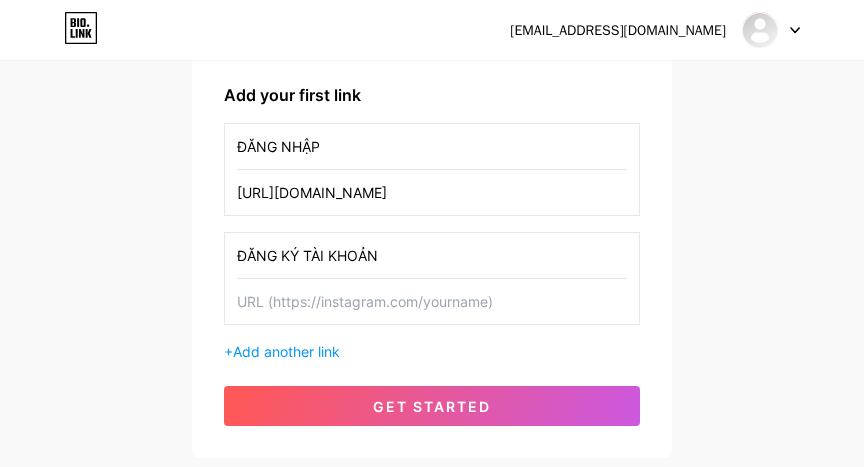 click on "[URL][DOMAIN_NAME]" at bounding box center (432, 192) 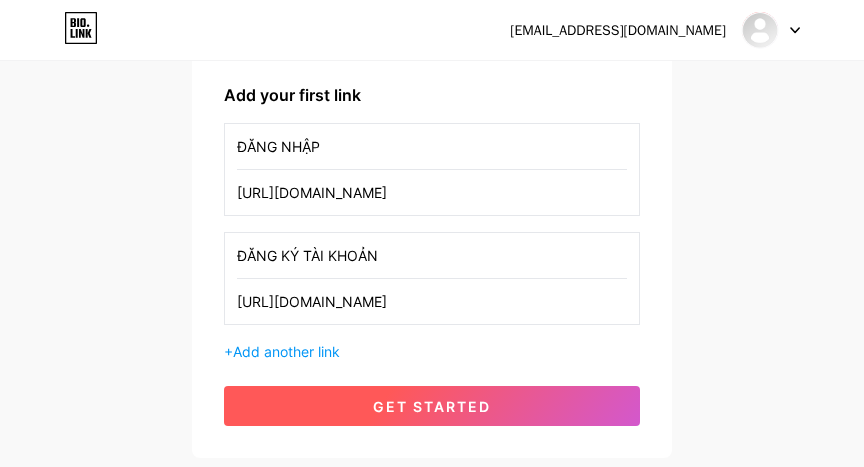 type on "[URL][DOMAIN_NAME]" 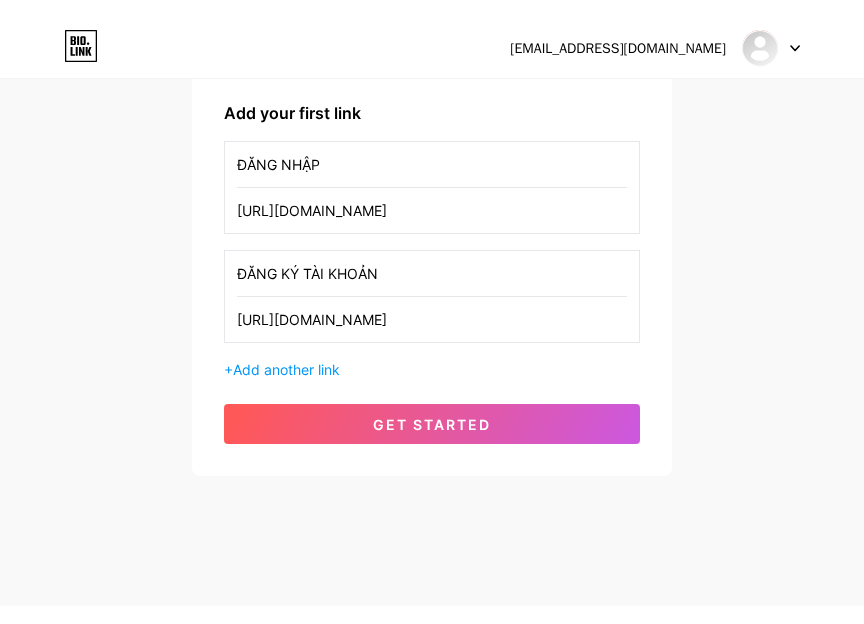 scroll, scrollTop: 278, scrollLeft: 0, axis: vertical 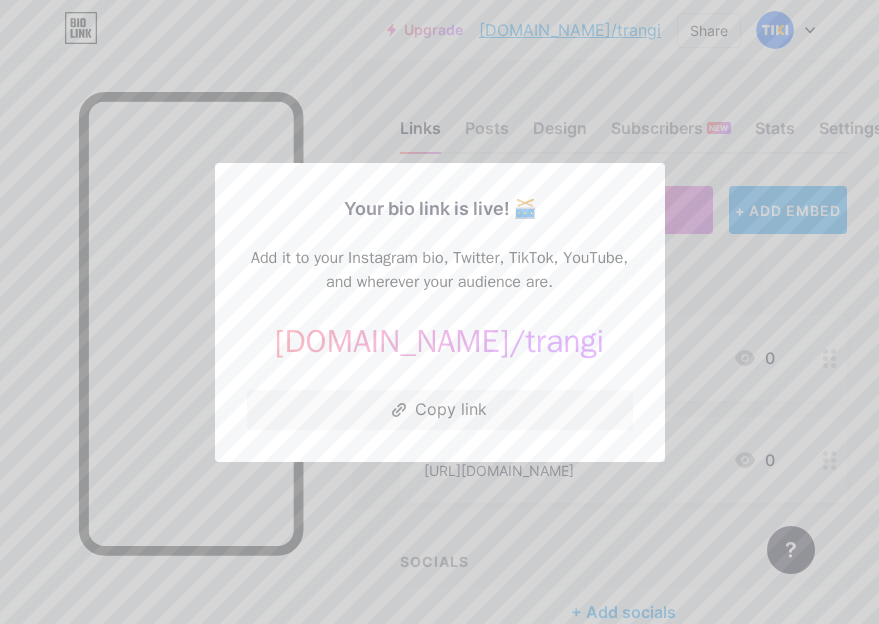 click on "Your bio link is live! 🥁
Add it to your Instagram bio, Twitter, TikTok, YouTube, and wherever your audience are.
[DOMAIN_NAME]/ trangi   [URL][DOMAIN_NAME]      Copy link" at bounding box center [440, 312] 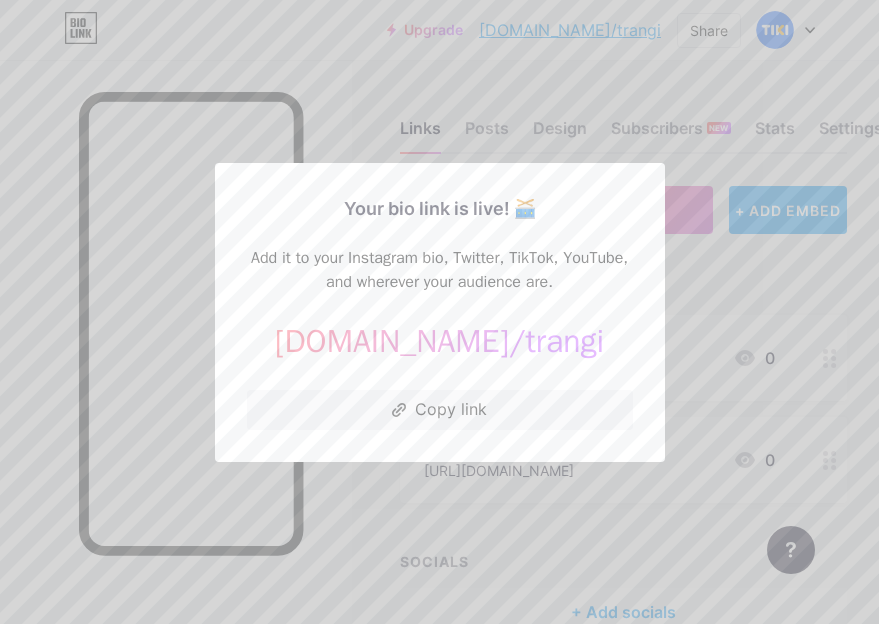 click at bounding box center [439, 312] 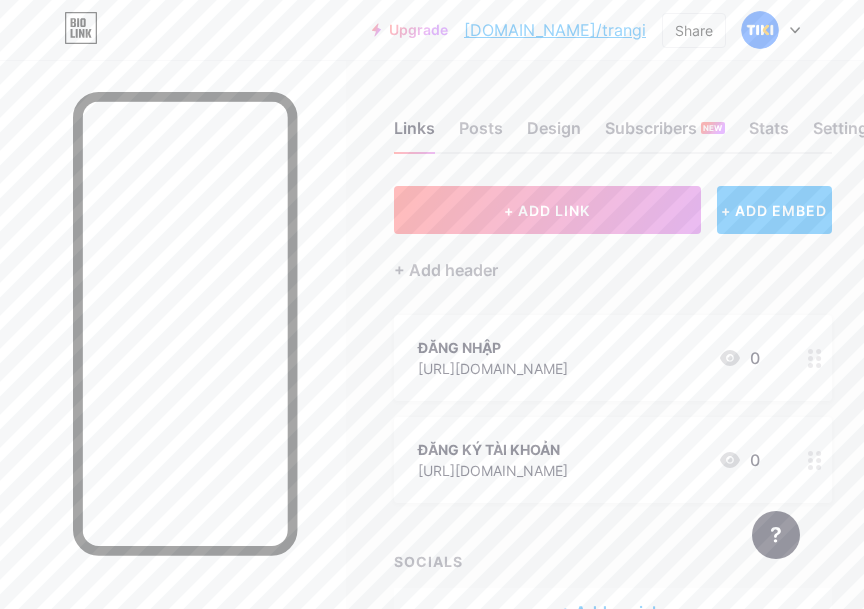 click 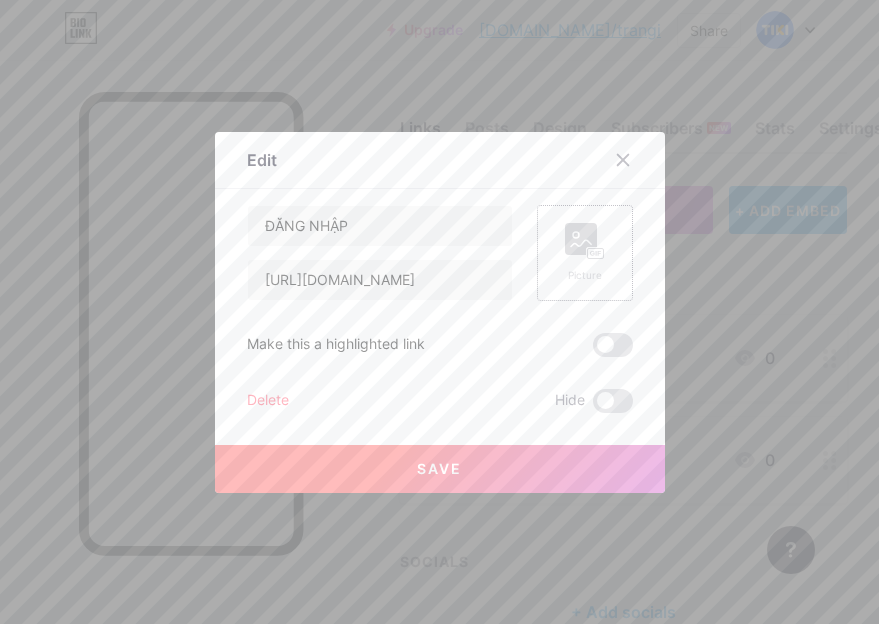 click 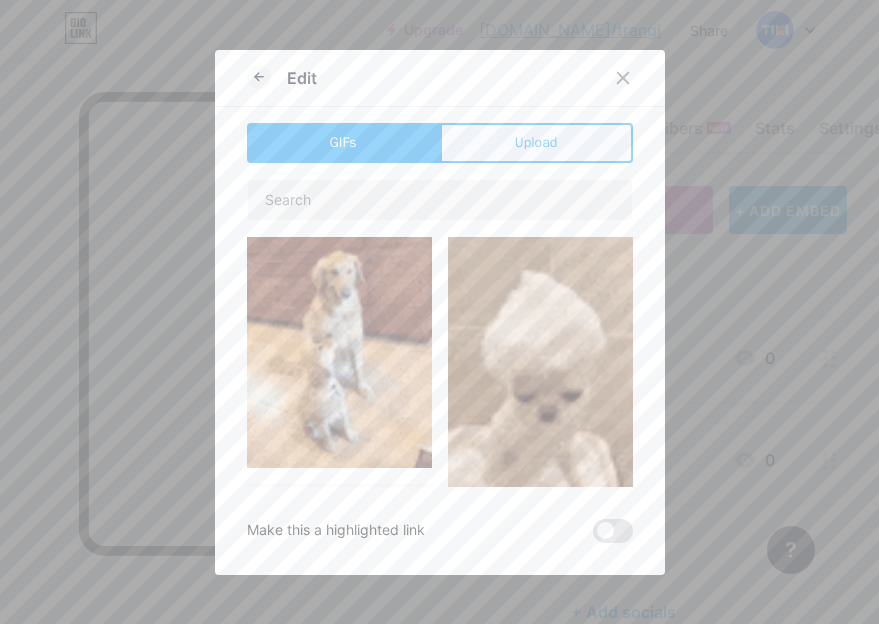 click on "Upload" at bounding box center [536, 143] 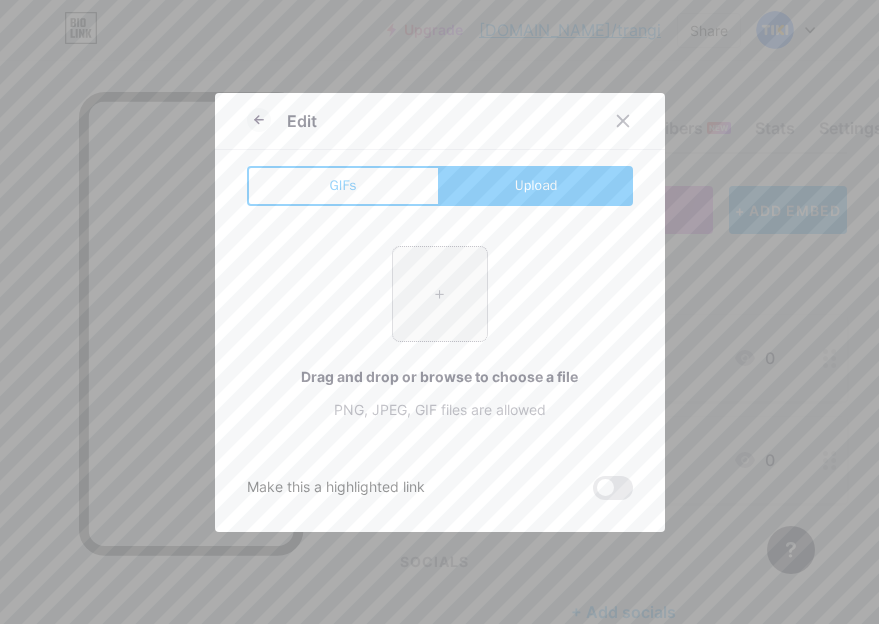 click at bounding box center [440, 294] 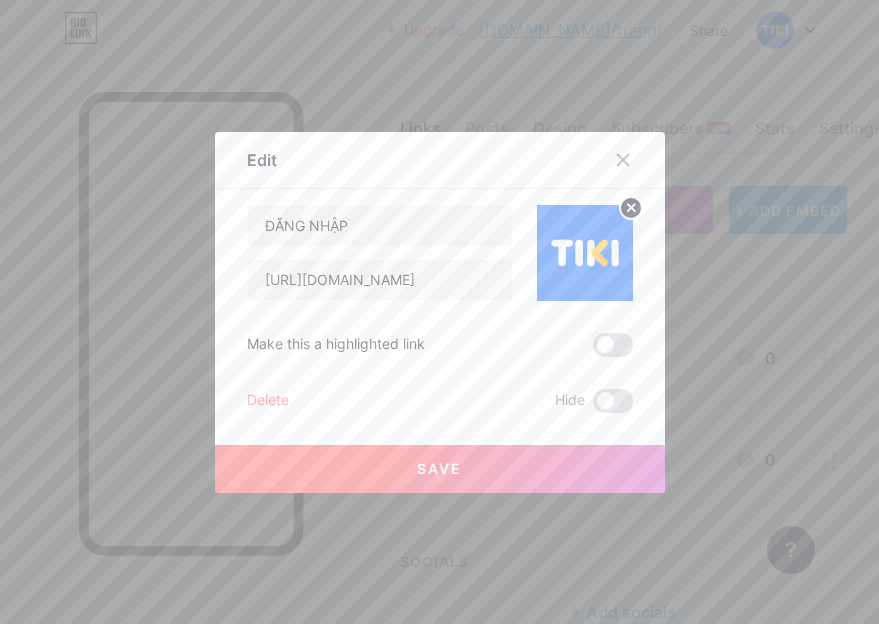 click on "Save" at bounding box center (440, 469) 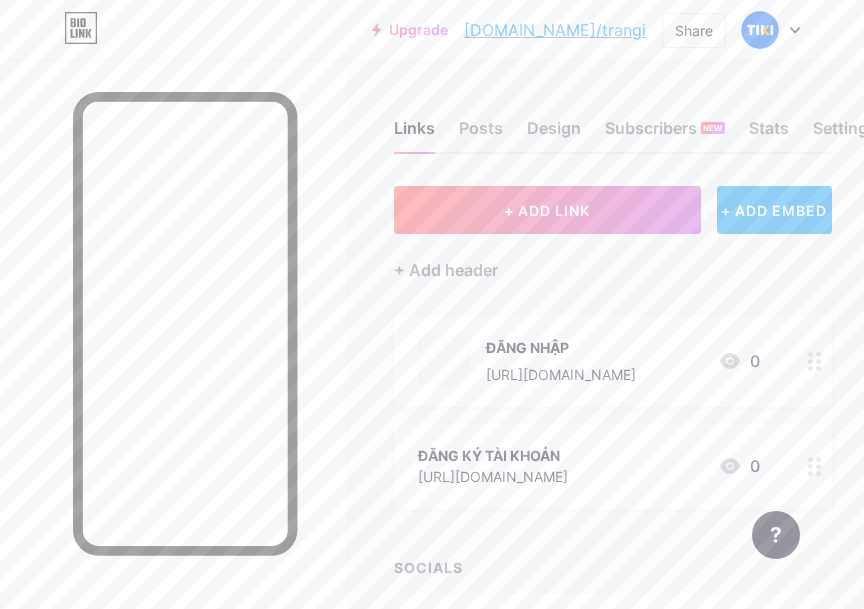 click 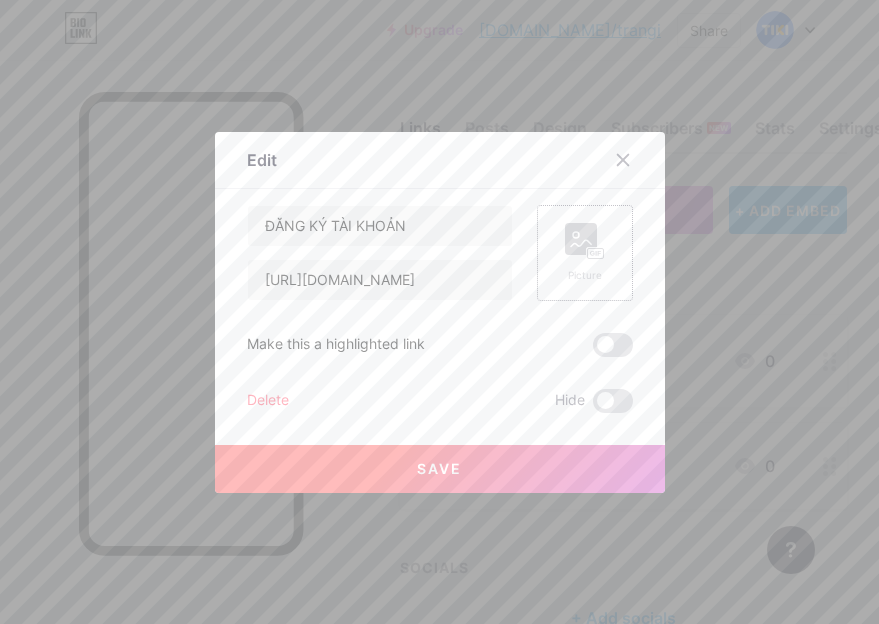 click on "Picture" at bounding box center [585, 253] 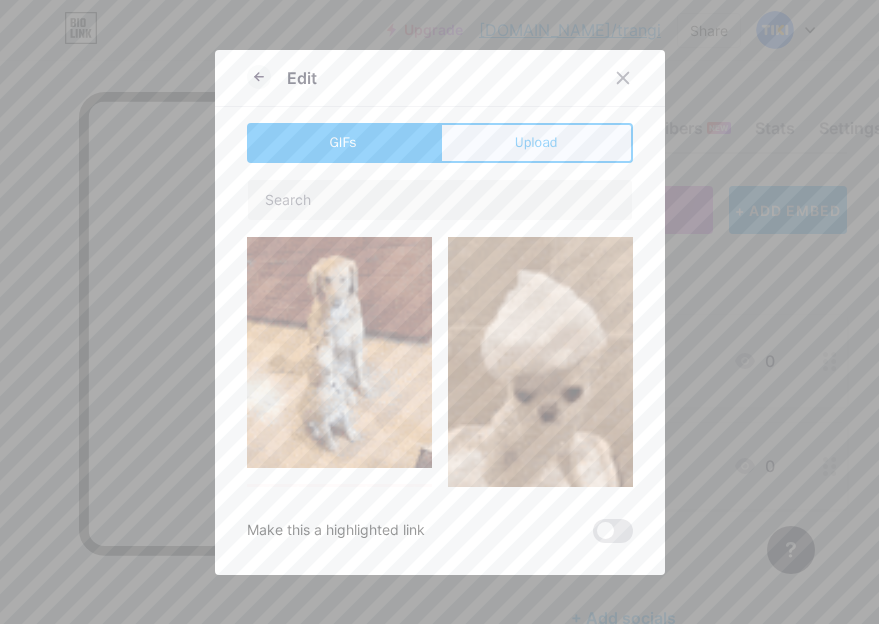 click on "Upload" at bounding box center [536, 142] 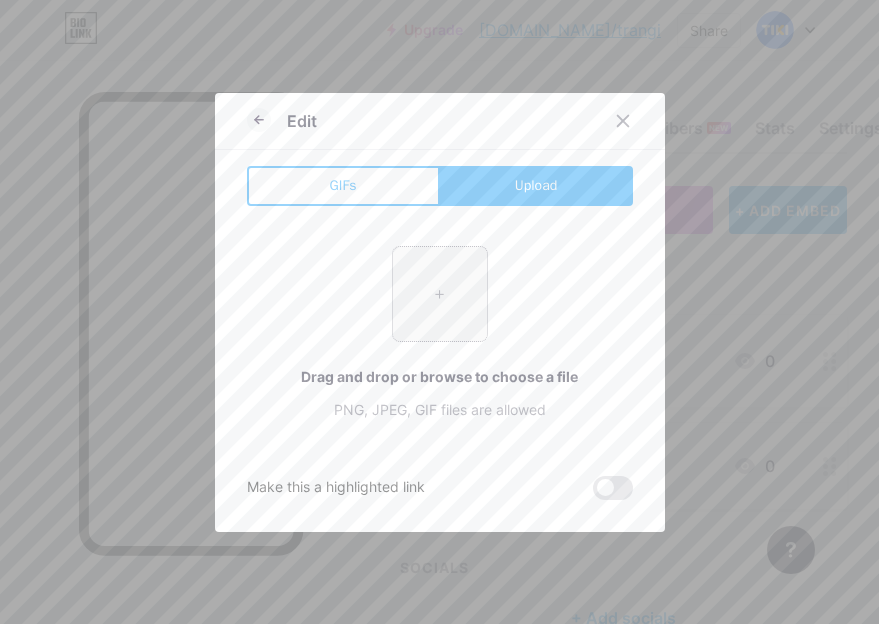 click at bounding box center (440, 294) 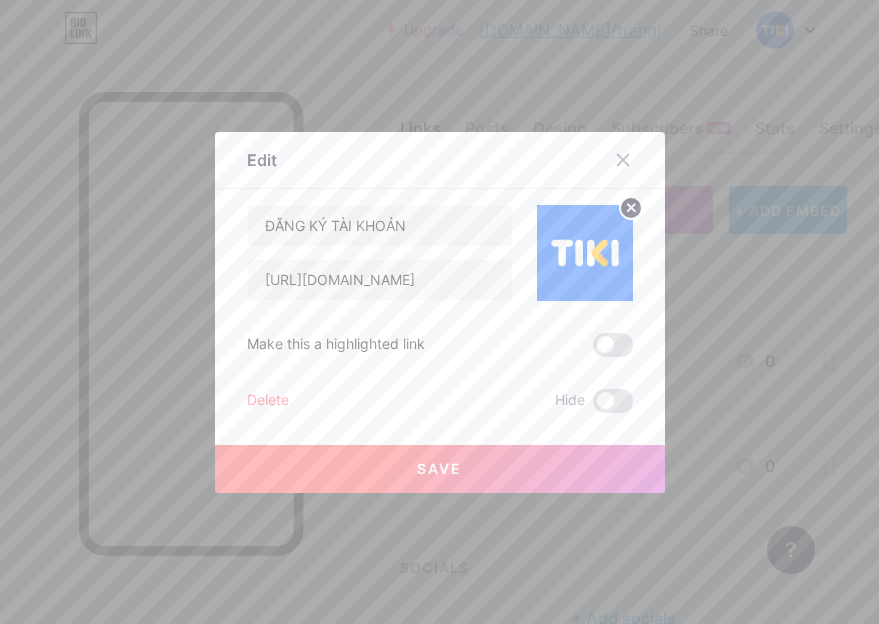 click on "Save" at bounding box center (440, 469) 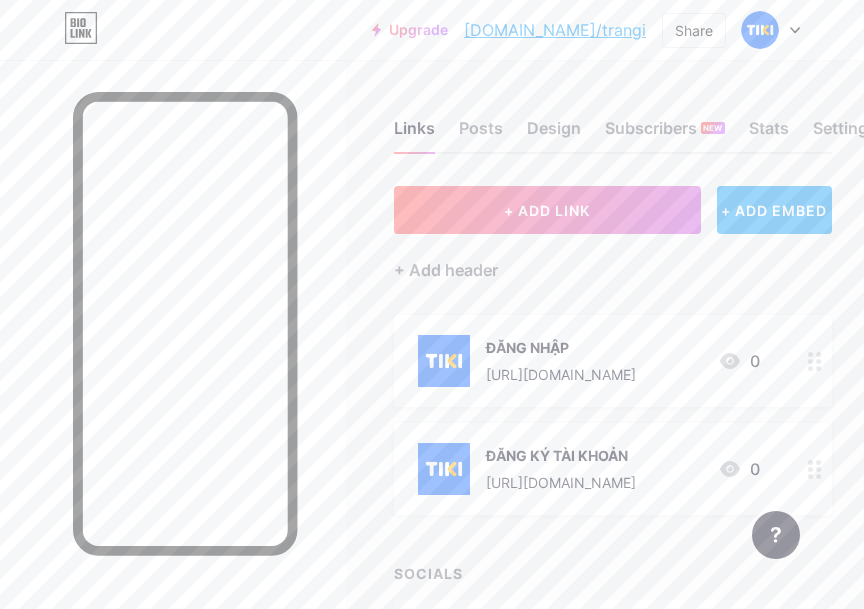 click on "+ ADD EMBED" at bounding box center [774, 210] 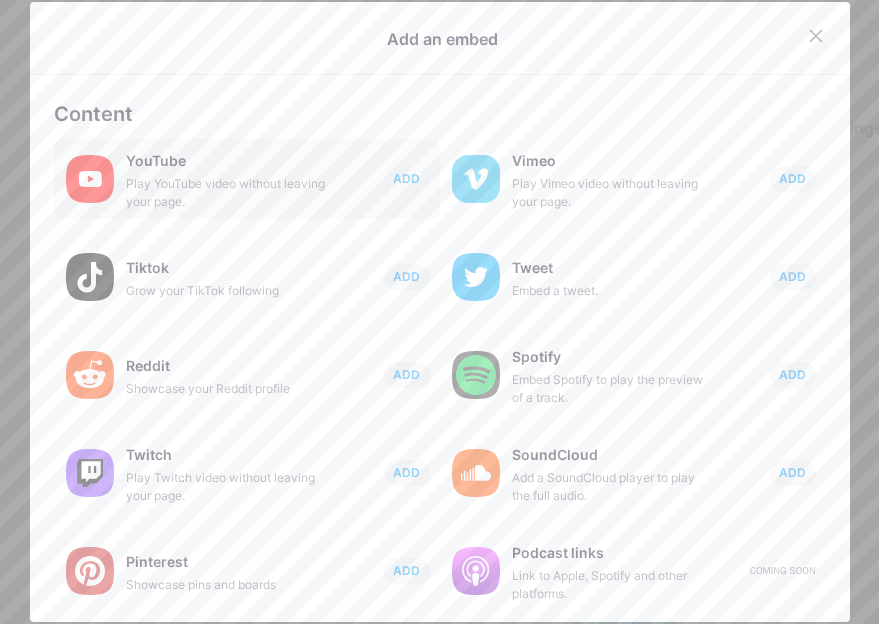 click on "Play YouTube video without leaving your page." at bounding box center [226, 193] 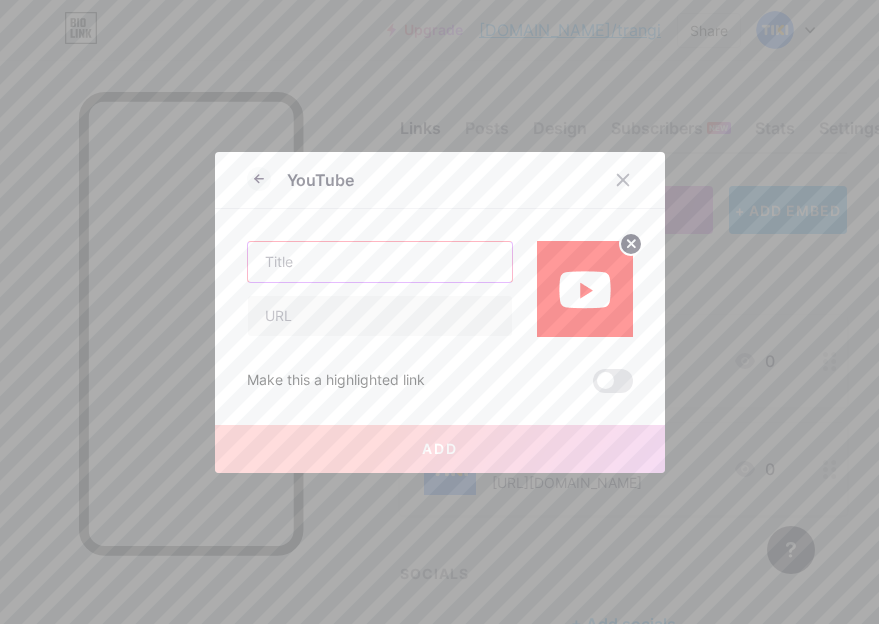 click at bounding box center (380, 262) 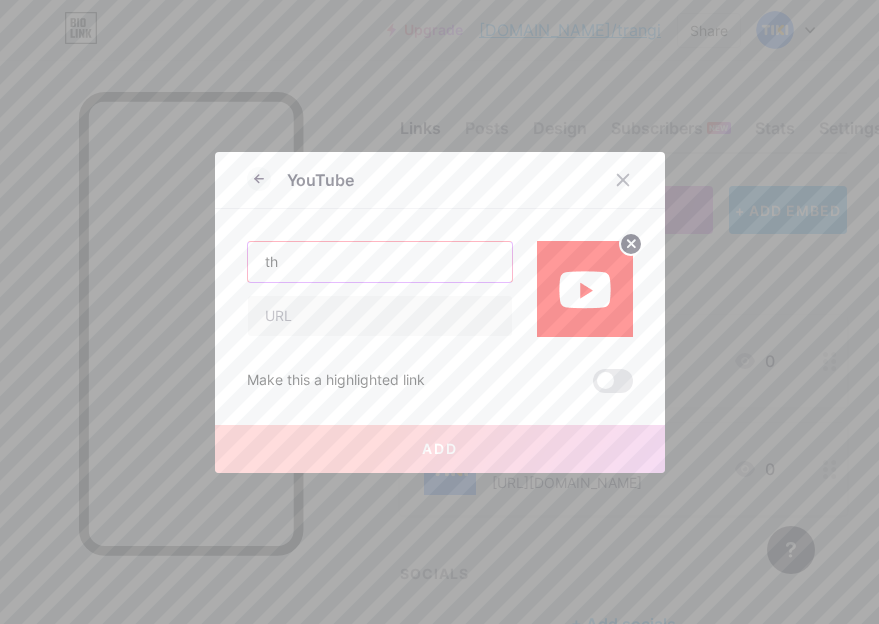 type on "t" 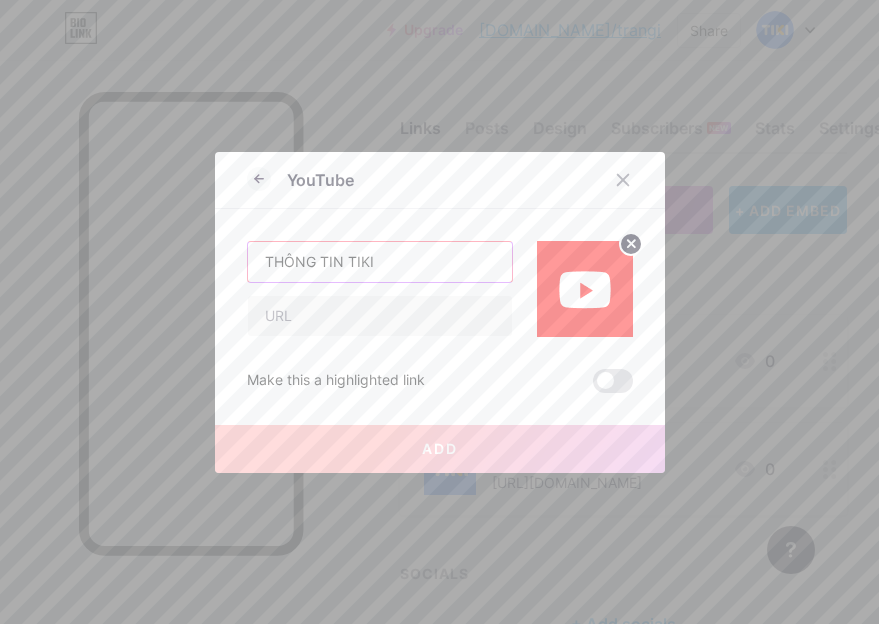 type on "THÔNG TIN TIKI" 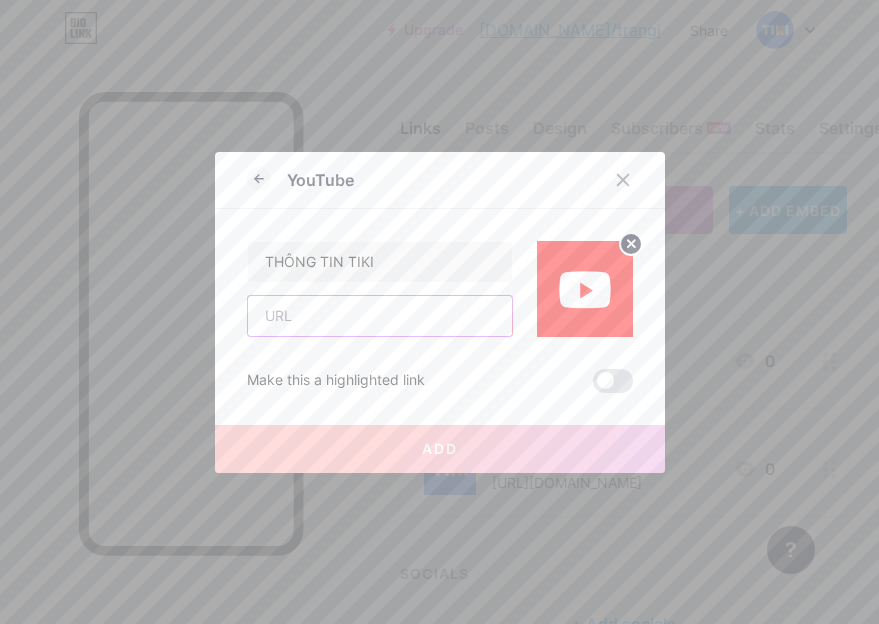 click at bounding box center (380, 316) 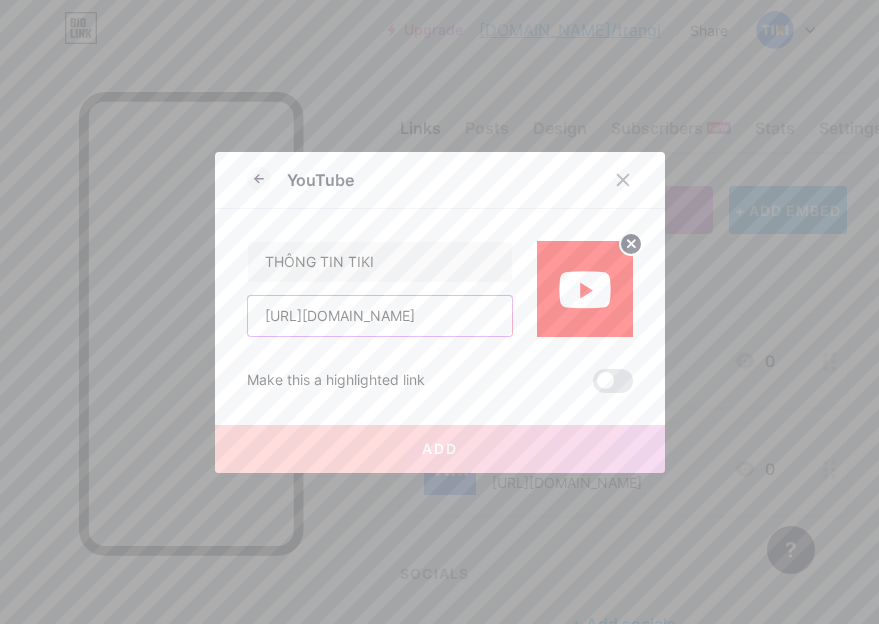 scroll, scrollTop: 0, scrollLeft: 138, axis: horizontal 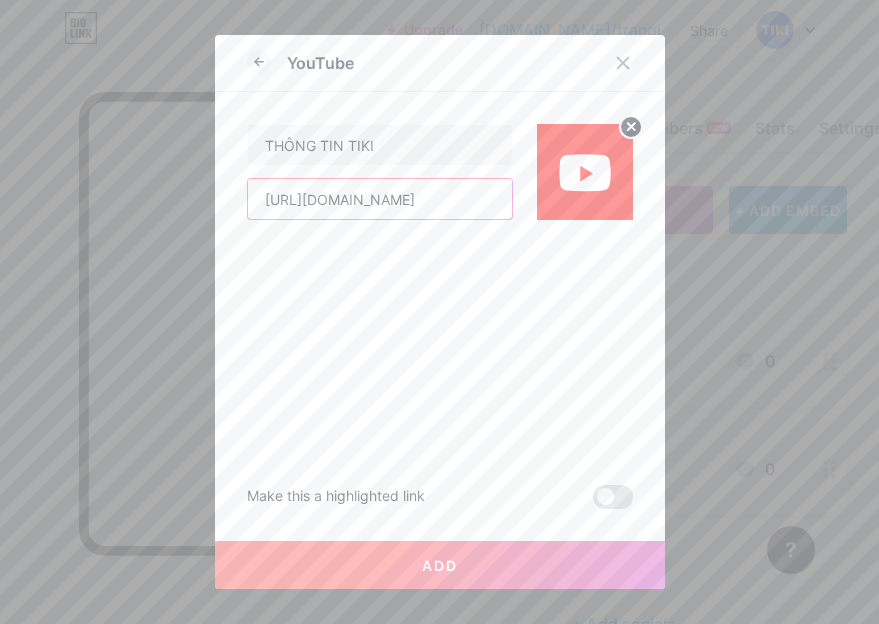 type on "[URL][DOMAIN_NAME]" 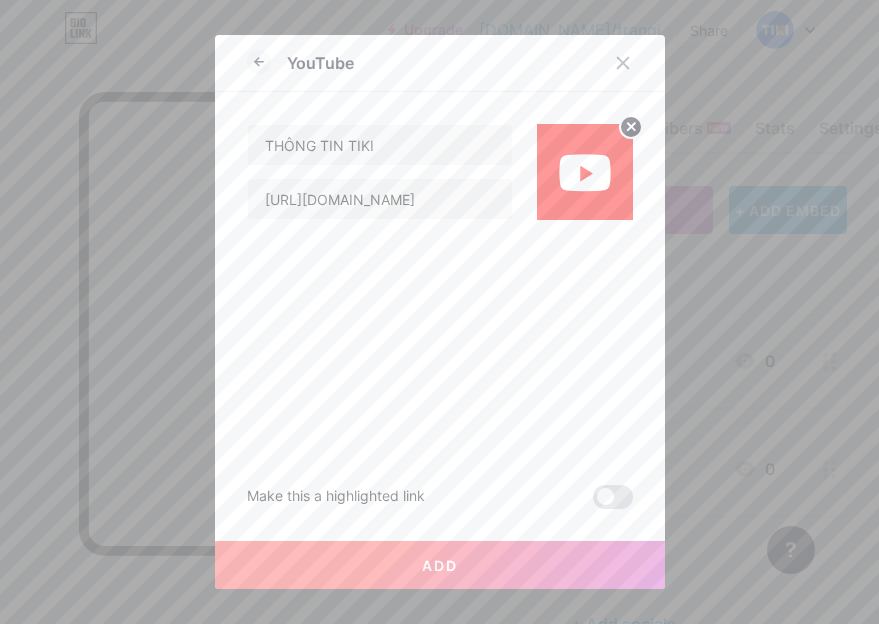 click on "Add" at bounding box center (440, 565) 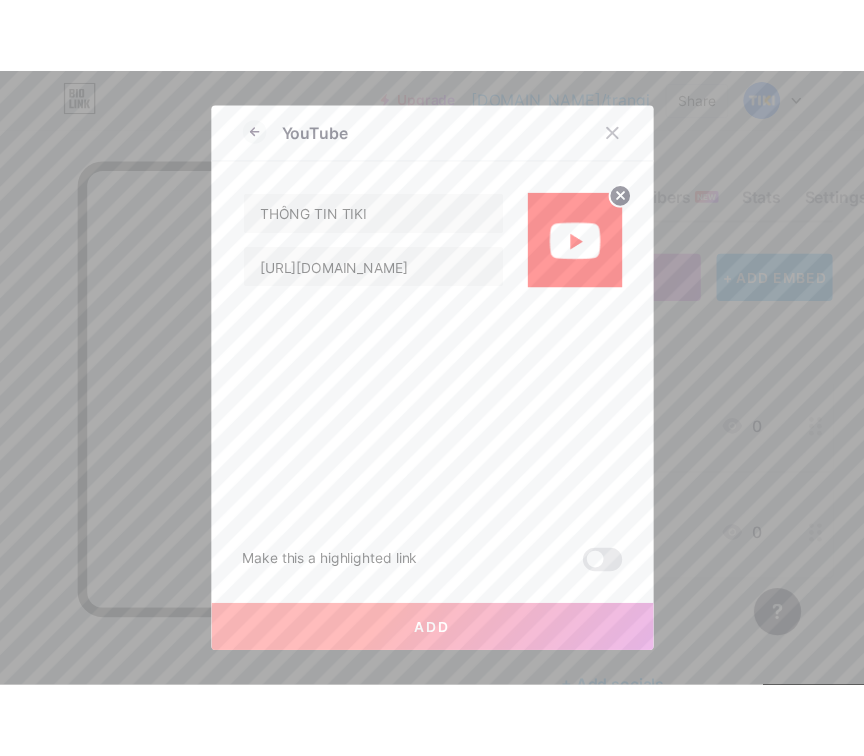 scroll, scrollTop: 0, scrollLeft: 0, axis: both 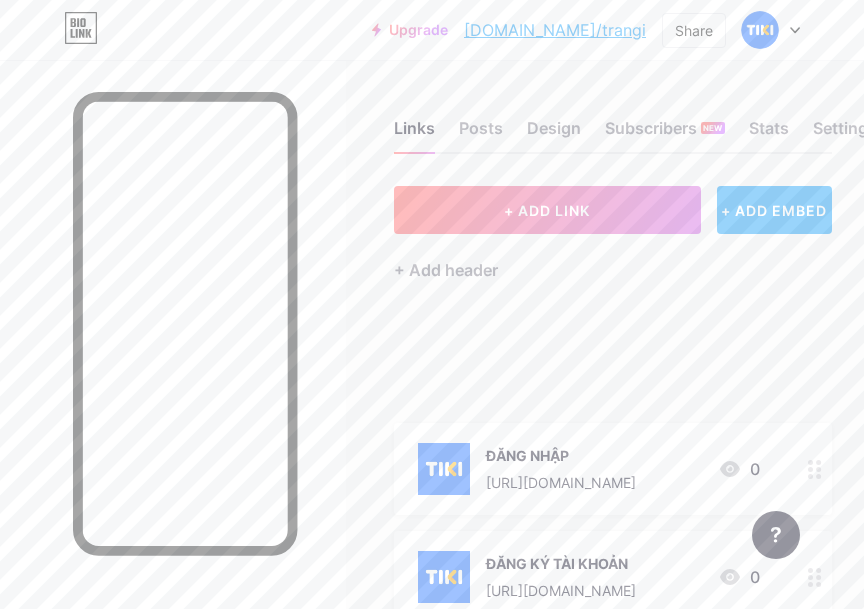 type 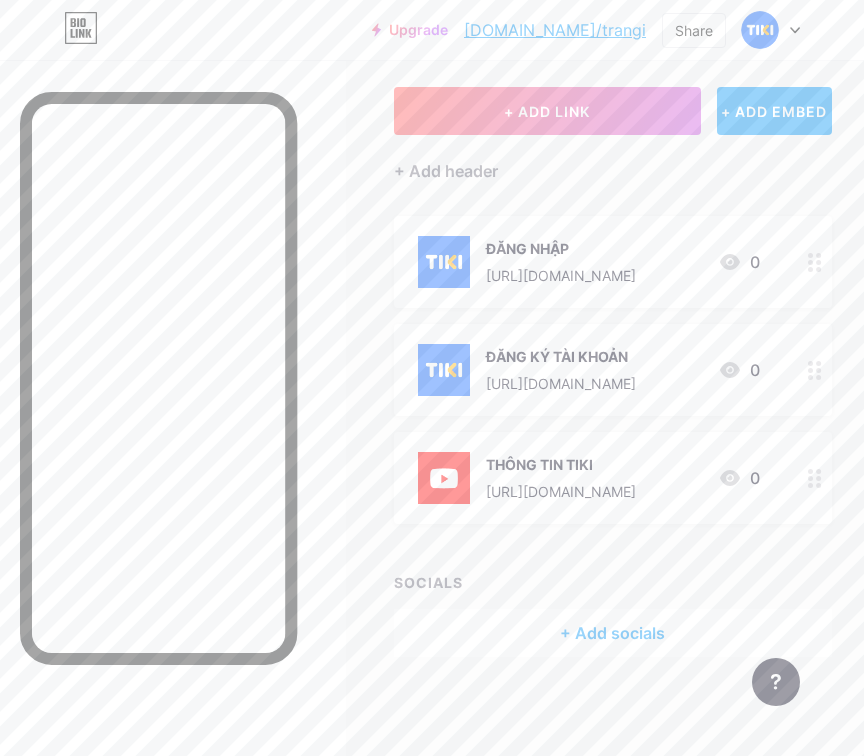 click on "+ Add socials" at bounding box center [613, 633] 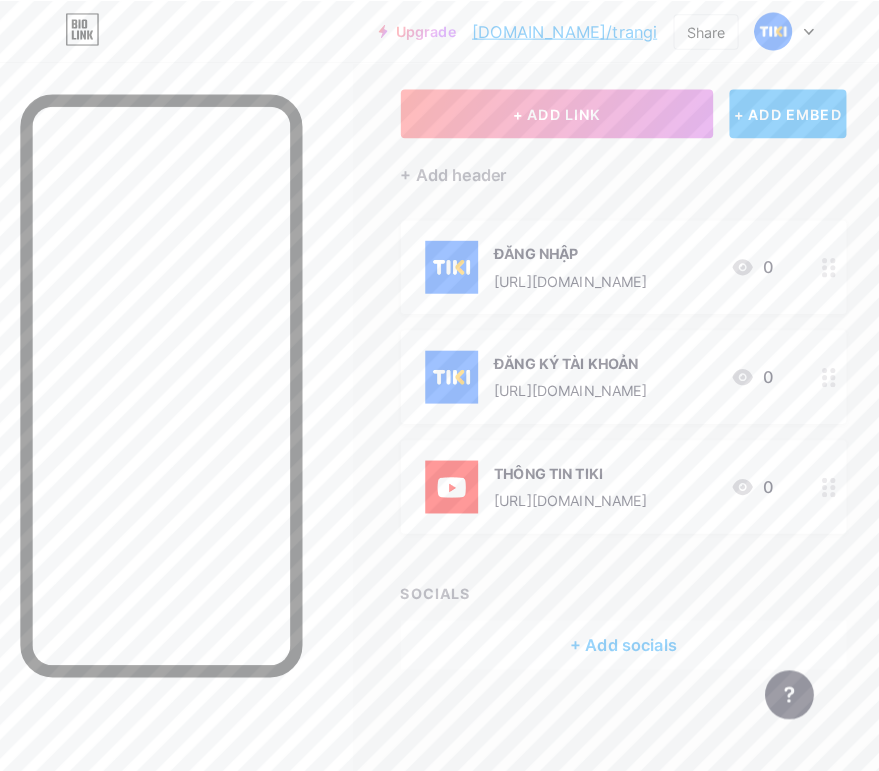 scroll, scrollTop: 84, scrollLeft: 0, axis: vertical 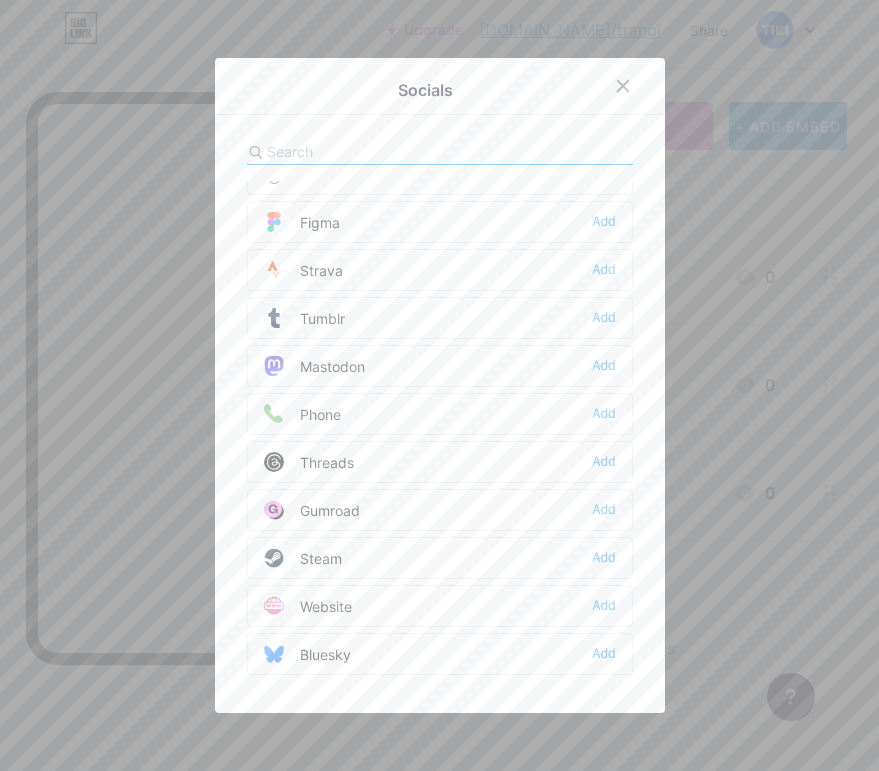 click on "Website
Add" at bounding box center (440, 606) 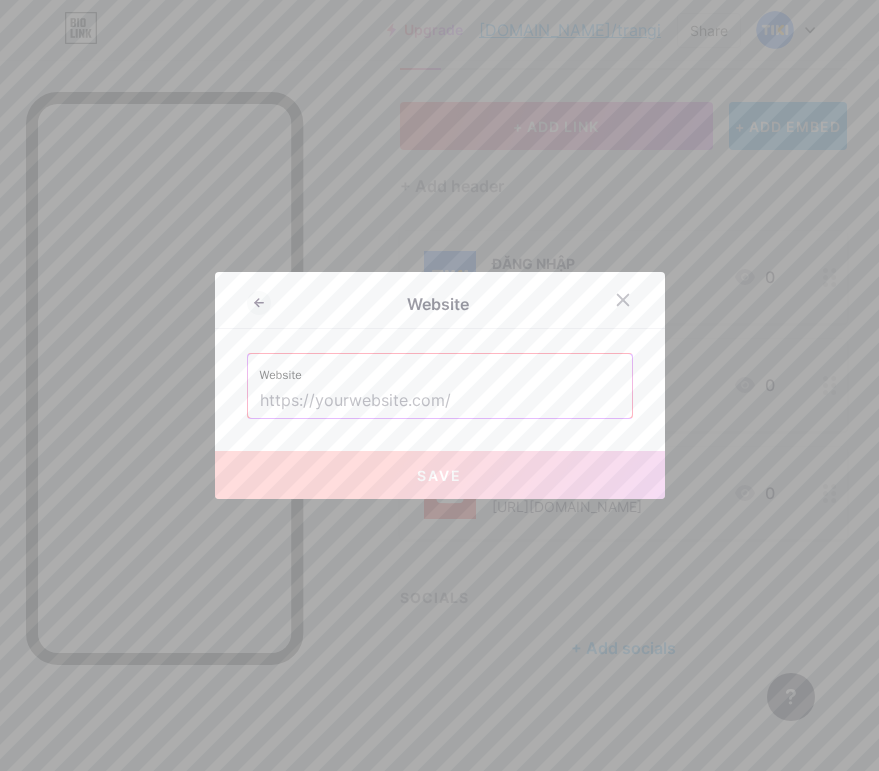 click at bounding box center (440, 401) 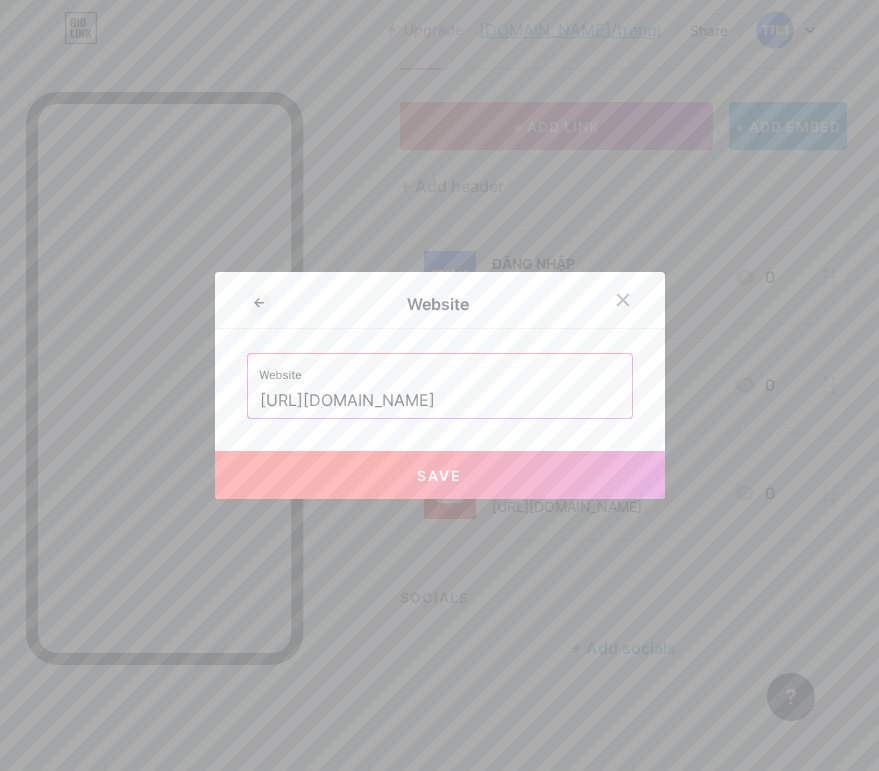 scroll, scrollTop: 0, scrollLeft: 57, axis: horizontal 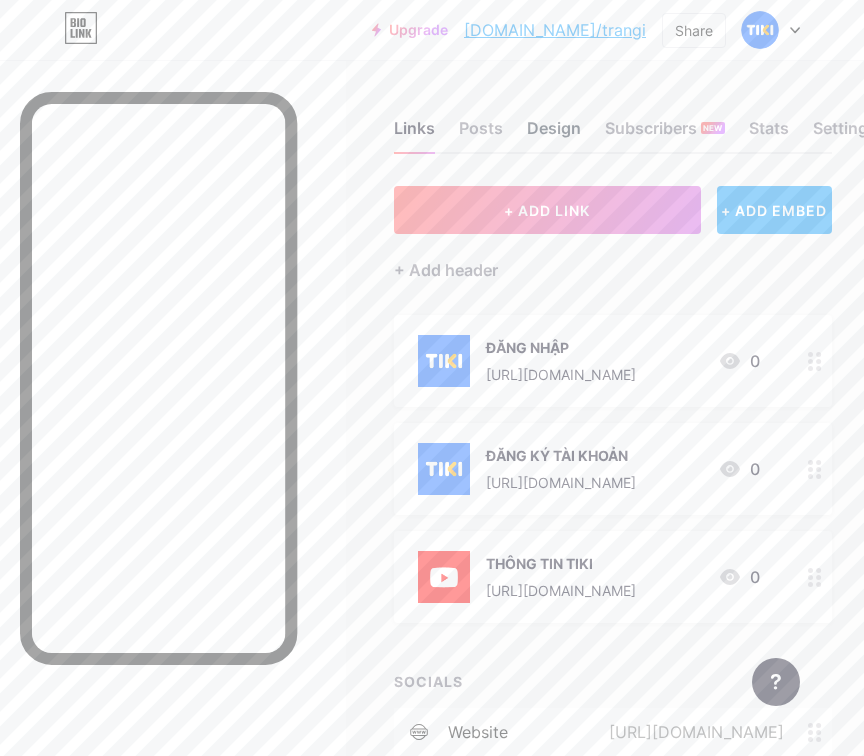 click on "Design" at bounding box center (554, 134) 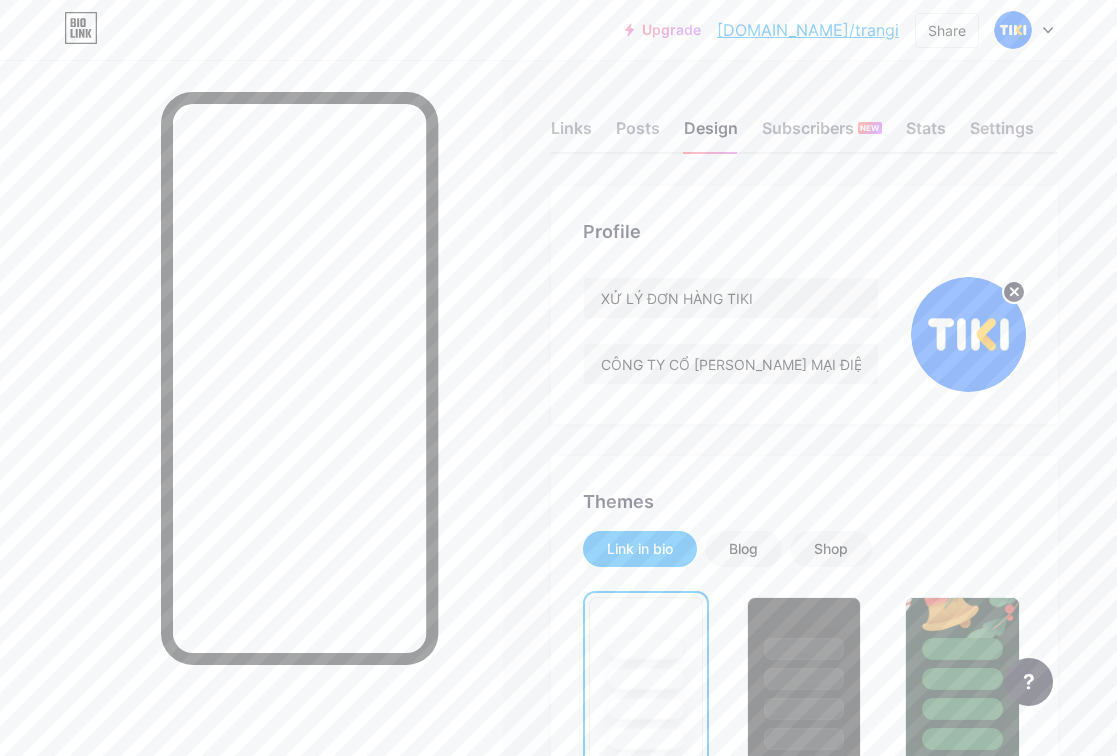 click on "Themes   Link in bio   Blog   Shop       Basics       Carbon       Xmas 23       Pride       Glitch       Winter · Live       Glassy · Live       Chameleon · Live       Rainy Night · Live       Neon · Live       Summer       Retro       Strawberry · Live       Desert       Sunny       Autumn       Leaf       Clear Sky       Blush       Unicorn       Minimal       Cloudy       Shadow     Create your own           Changes saved" at bounding box center (804, 1579) 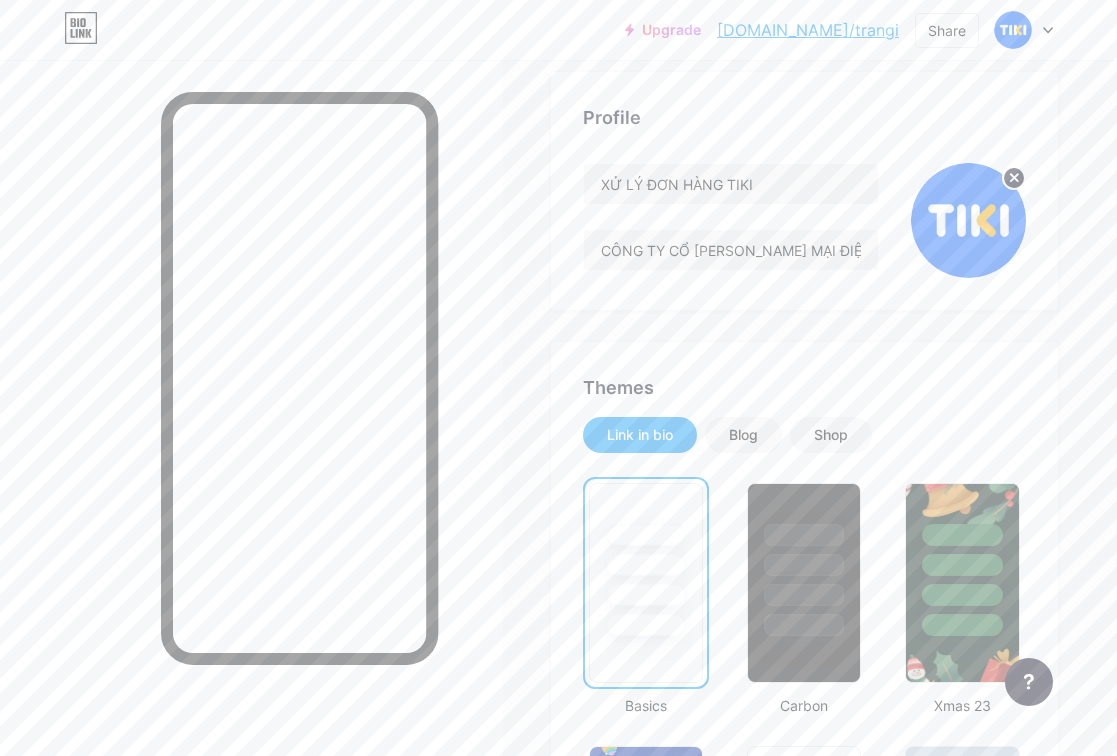 scroll, scrollTop: 300, scrollLeft: 0, axis: vertical 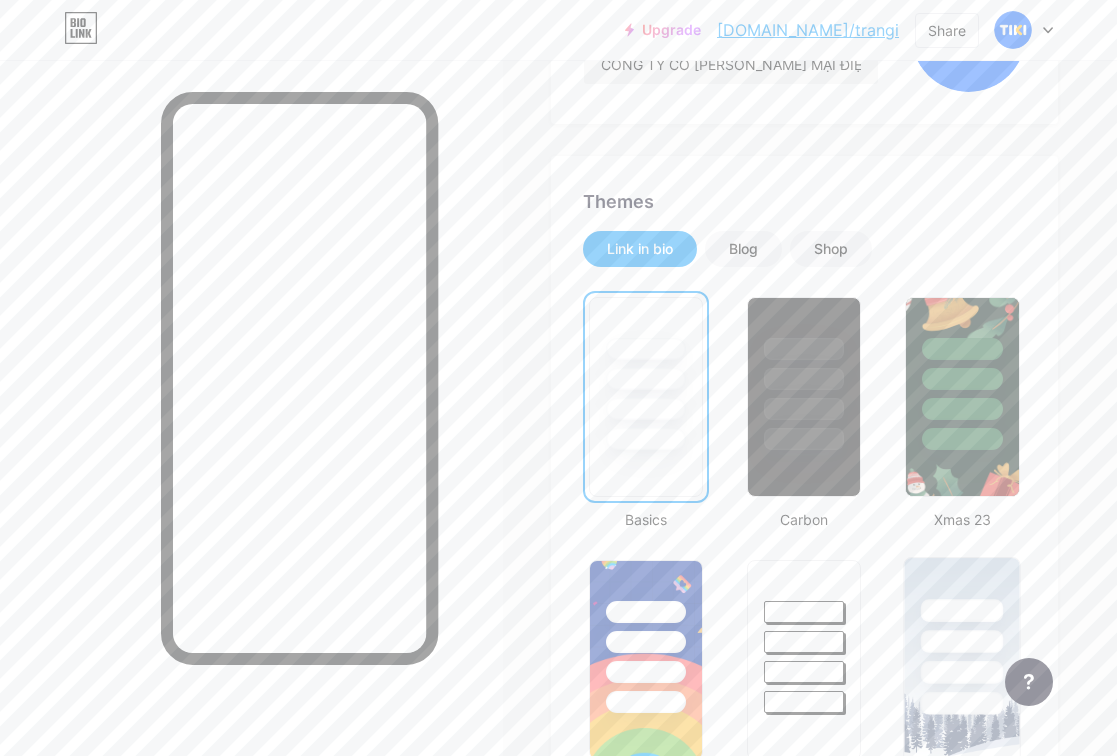 click at bounding box center (963, 636) 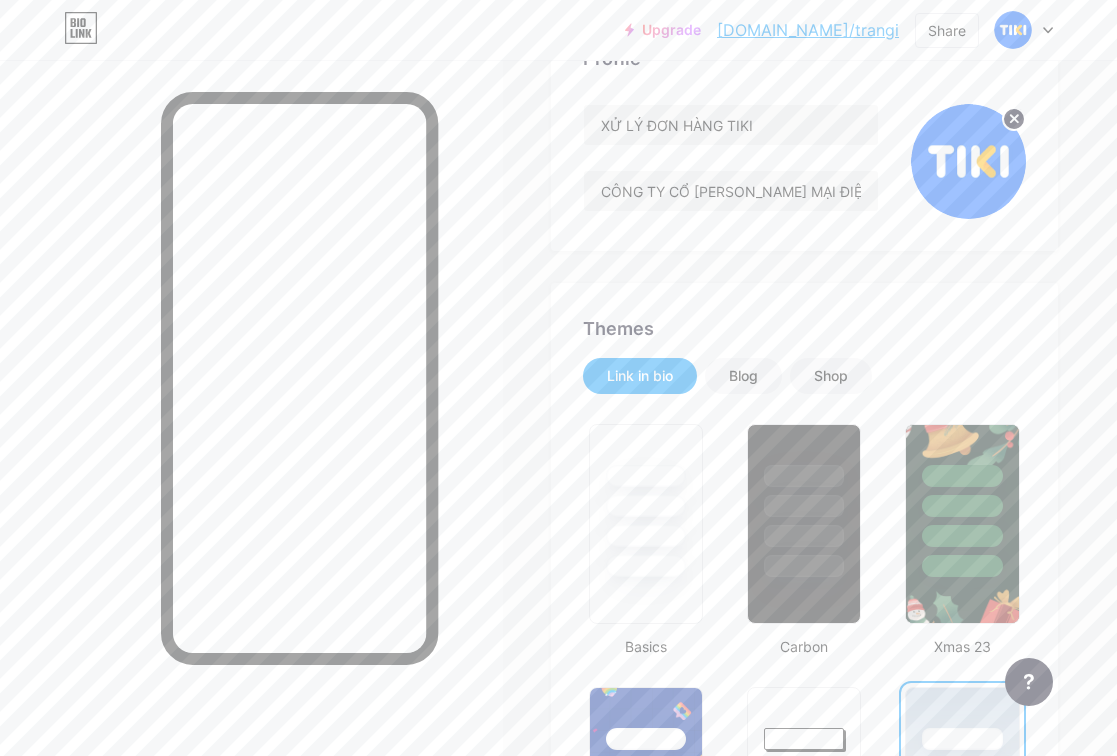 scroll, scrollTop: 0, scrollLeft: 0, axis: both 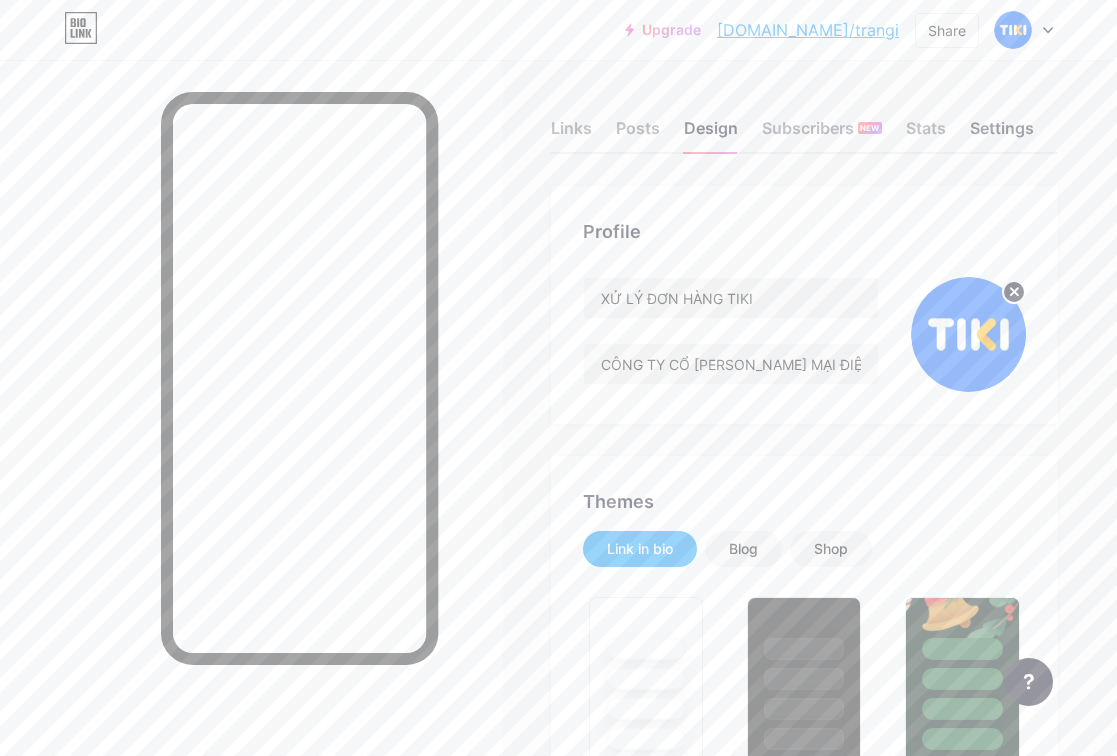 click on "Settings" at bounding box center (1002, 134) 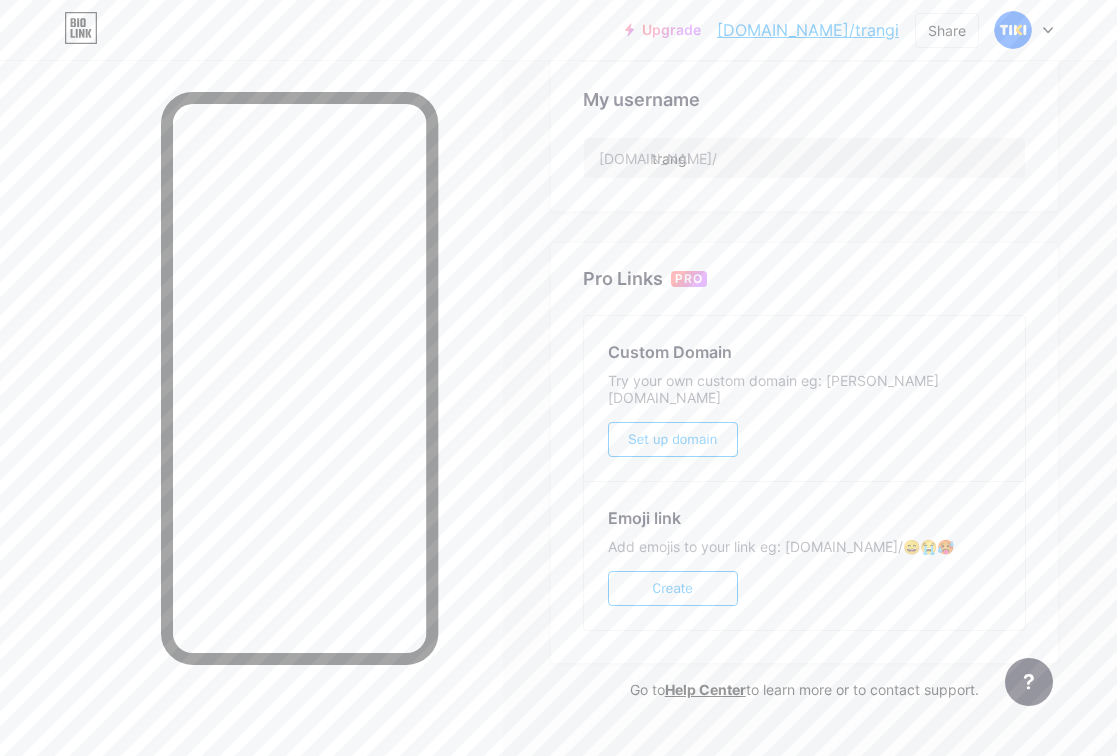 scroll, scrollTop: 600, scrollLeft: 0, axis: vertical 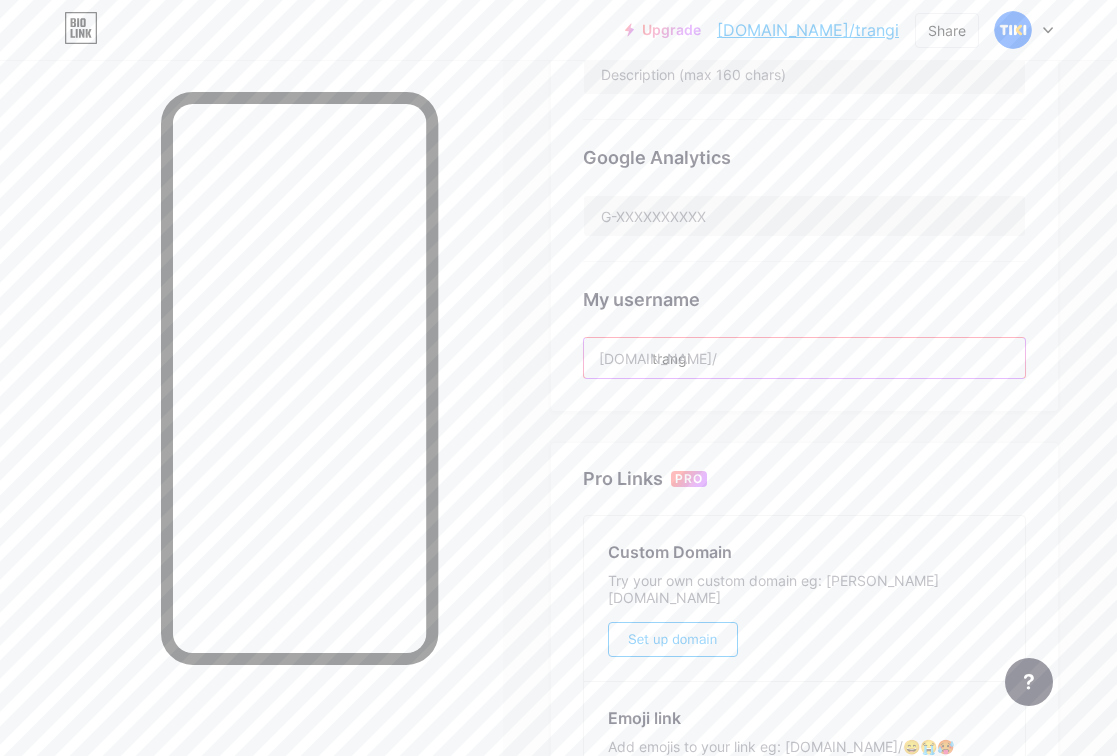 click on "trangi" at bounding box center [804, 358] 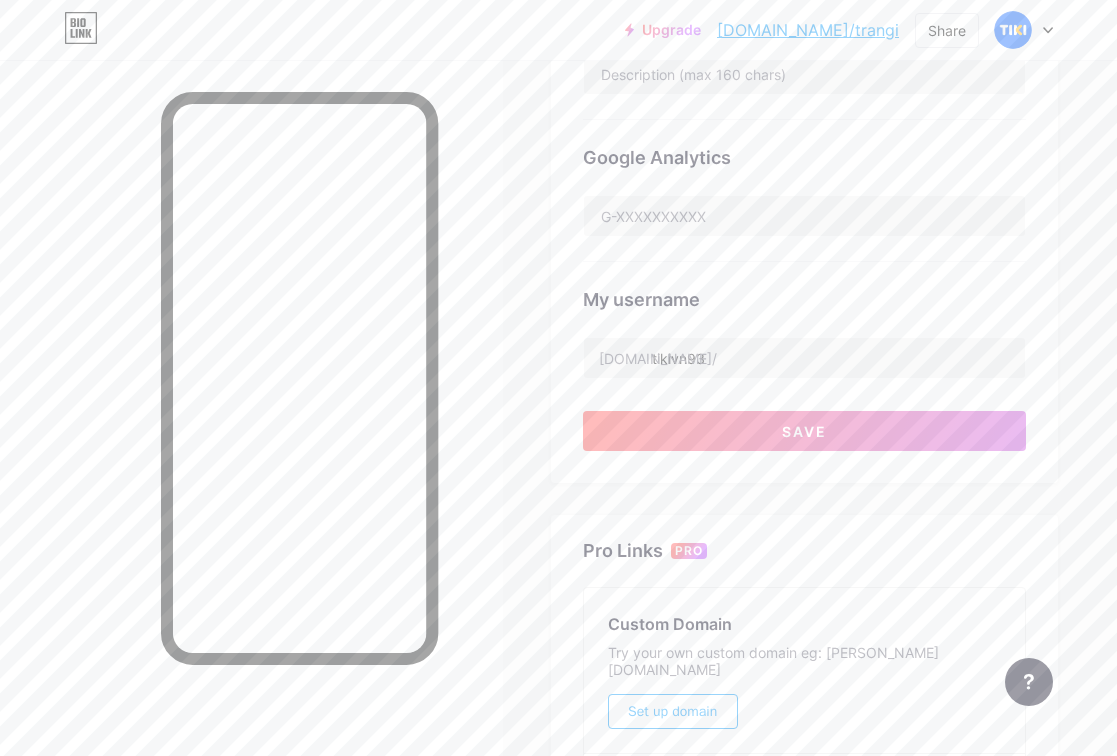 click on "Preferred link   This is an aesthetic choice. Both links are usable.
[DOMAIN_NAME]/ trangi       trangi .[DOMAIN_NAME]
NSFW warning       Show a warning before displaying your page.     SEO   Choose the title and description to appear on search engines and social posts.           Google Analytics       My username   [DOMAIN_NAME]/   tikivn93         Save       Pro Links   PRO   Custom Domain   Try your own custom domain eg: [PERSON_NAME][DOMAIN_NAME]   Set
up domain             Emoji link   Add emojis to your link eg: [DOMAIN_NAME]/😄😭🥵   Create
Go to  Help Center  to learn more or to contact support.   Changes saved" at bounding box center [804, 279] 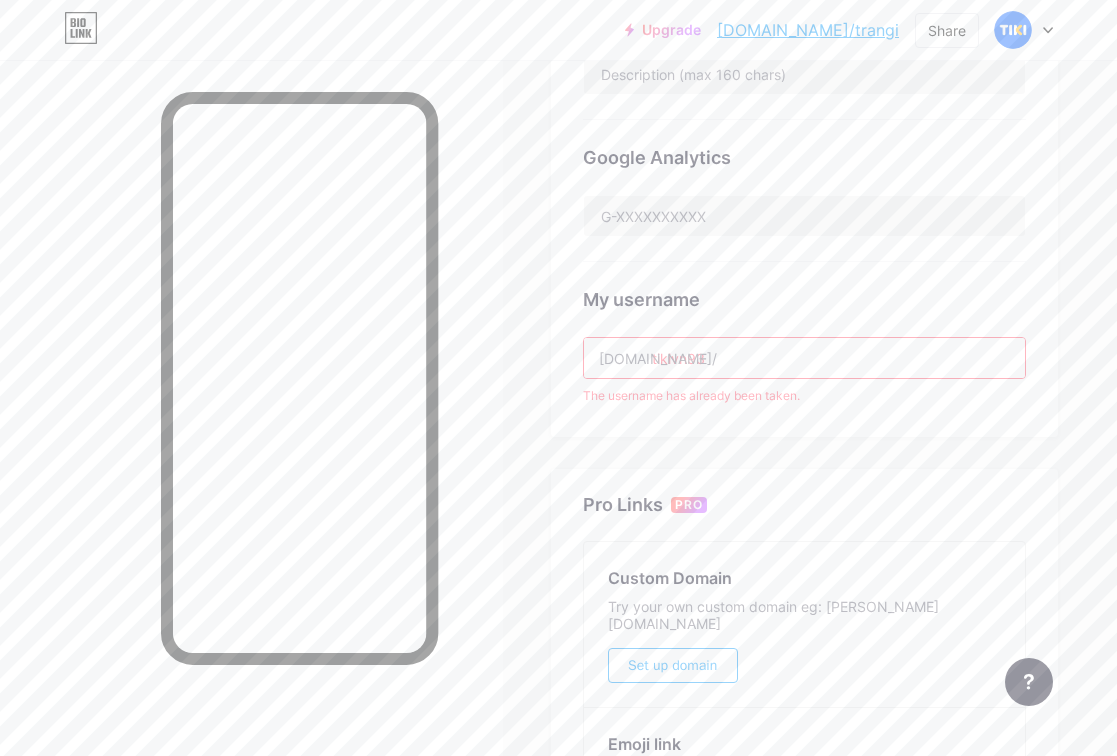 click on "tikivn93" at bounding box center (804, 358) 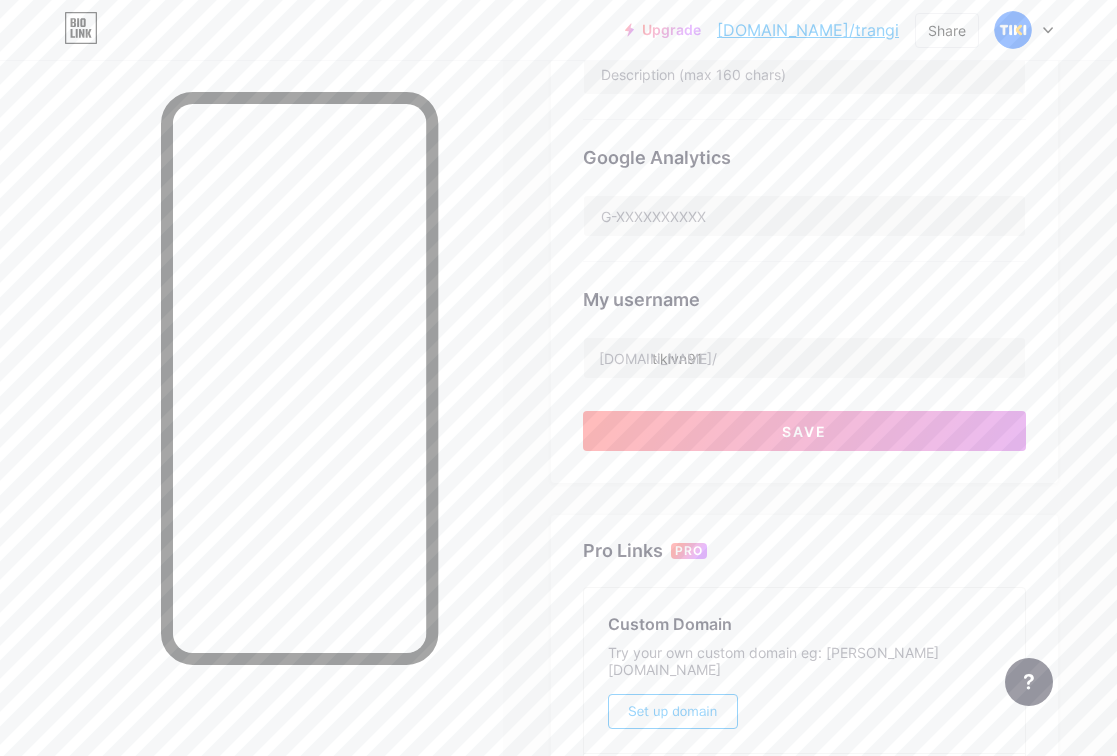 click on "Pro Links   PRO   Custom Domain   Try your own custom domain eg: [PERSON_NAME][DOMAIN_NAME]   Set
up domain             Emoji link   Add emojis to your link eg: [DOMAIN_NAME]/😄😭🥵   Create" at bounding box center (804, 725) 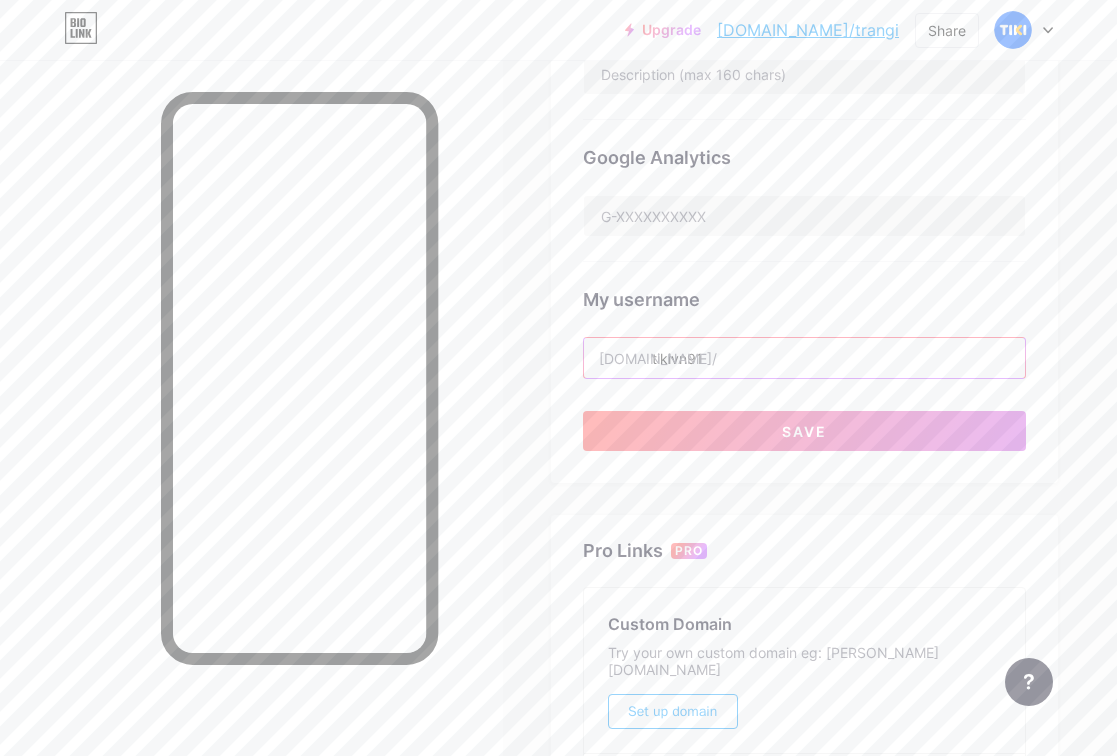 click on "tikivn91" at bounding box center [804, 358] 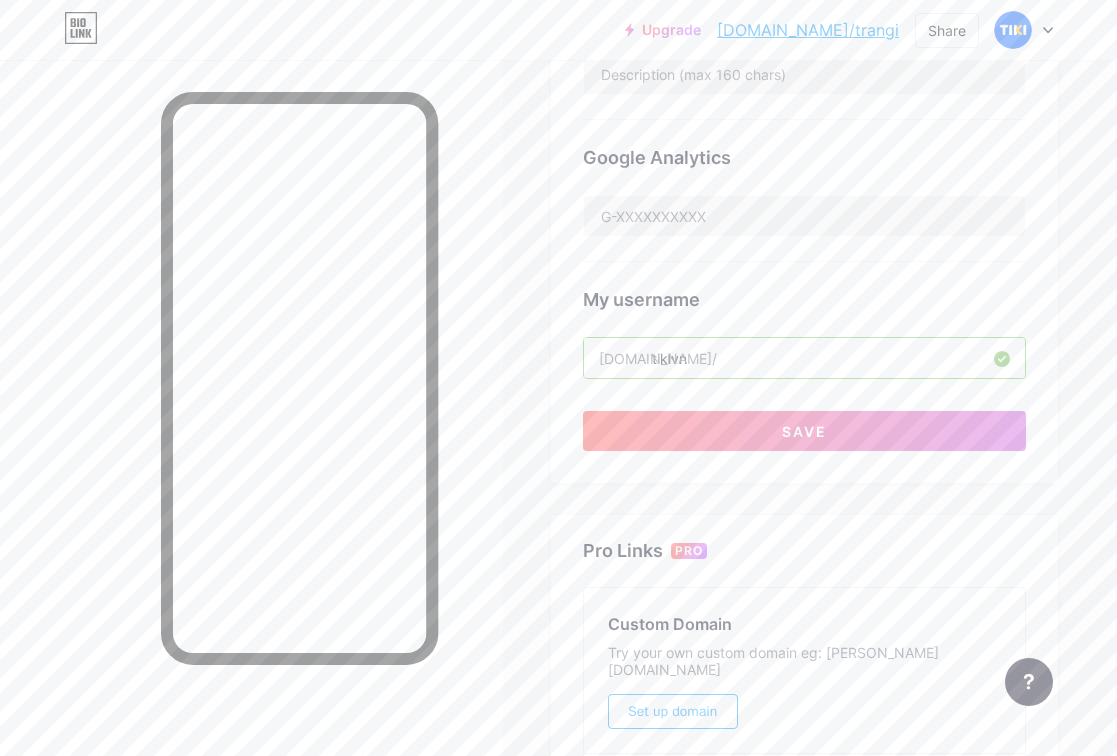 type on "tikivn" 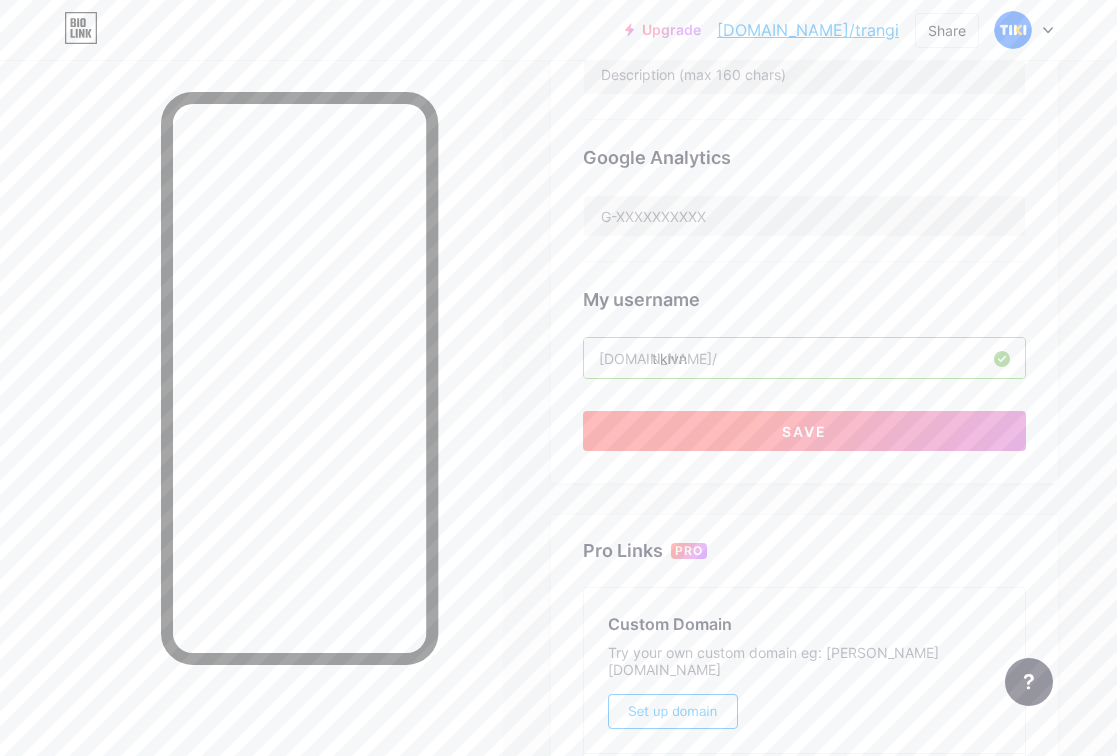 click on "Save" at bounding box center (804, 431) 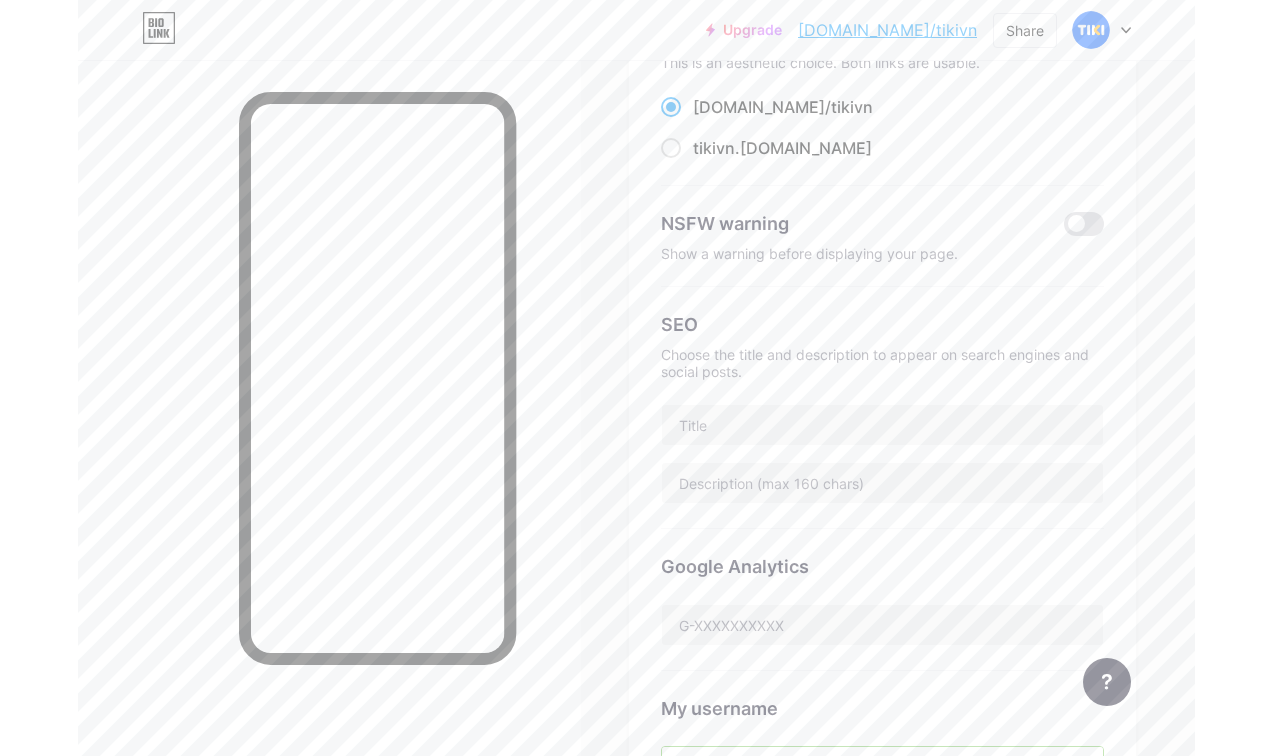 scroll, scrollTop: 0, scrollLeft: 0, axis: both 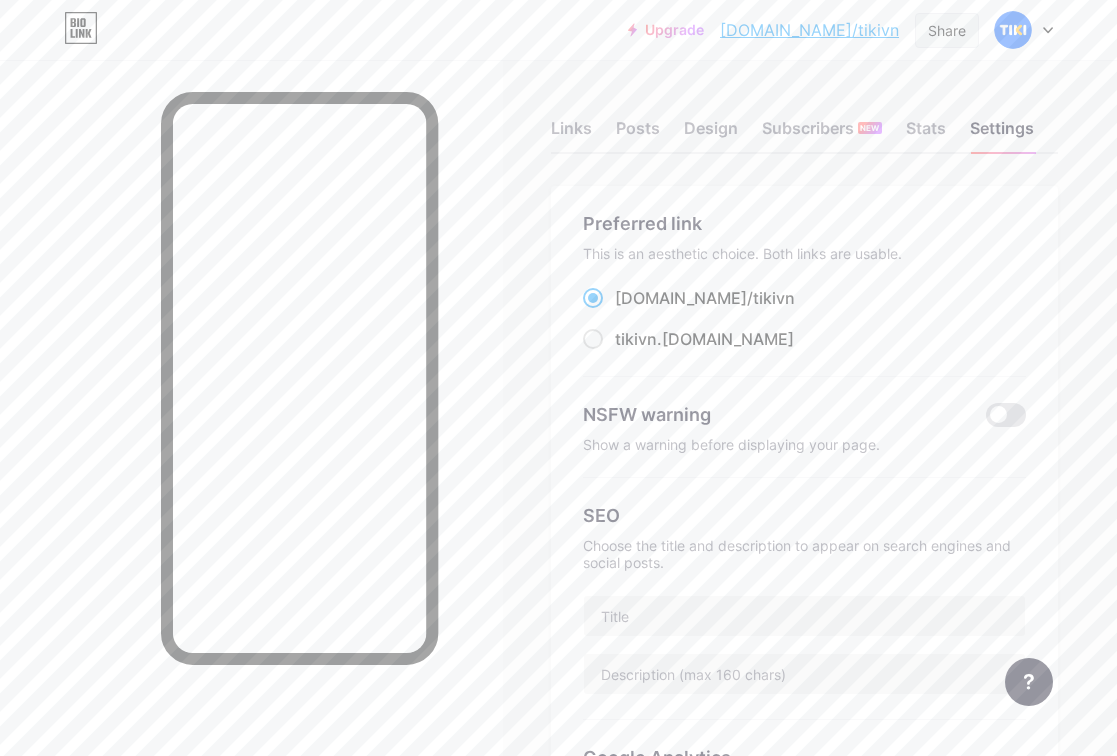 click on "Share" at bounding box center [947, 30] 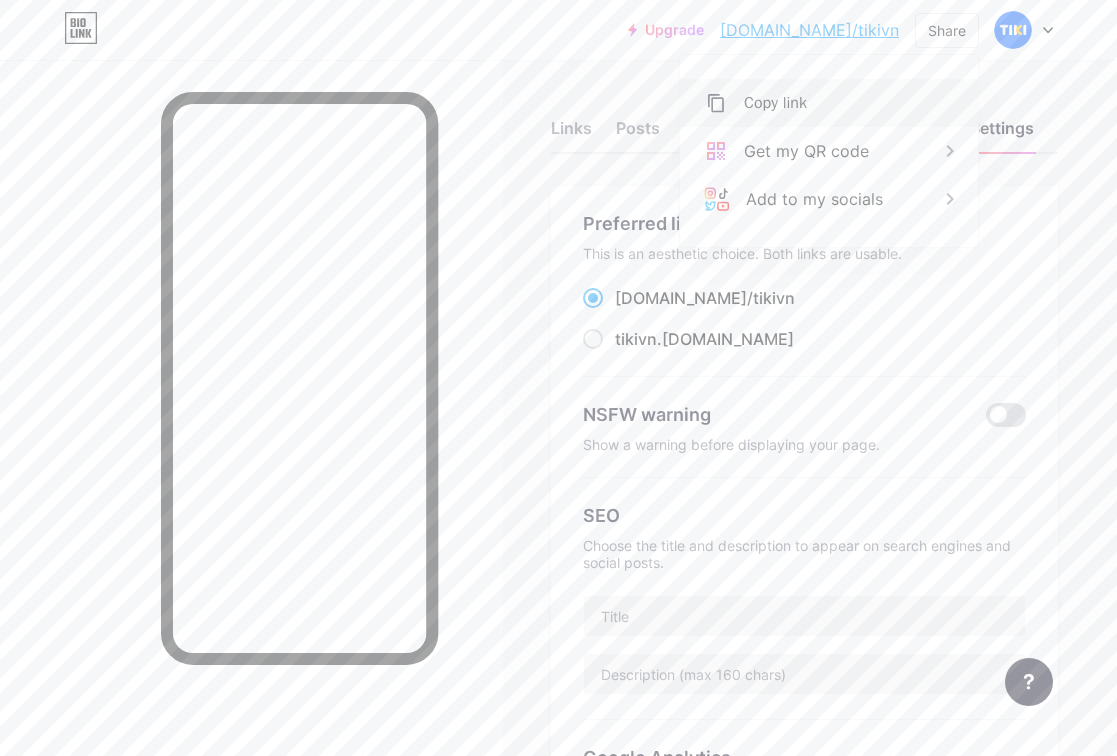 click on "Copy link" at bounding box center [829, 103] 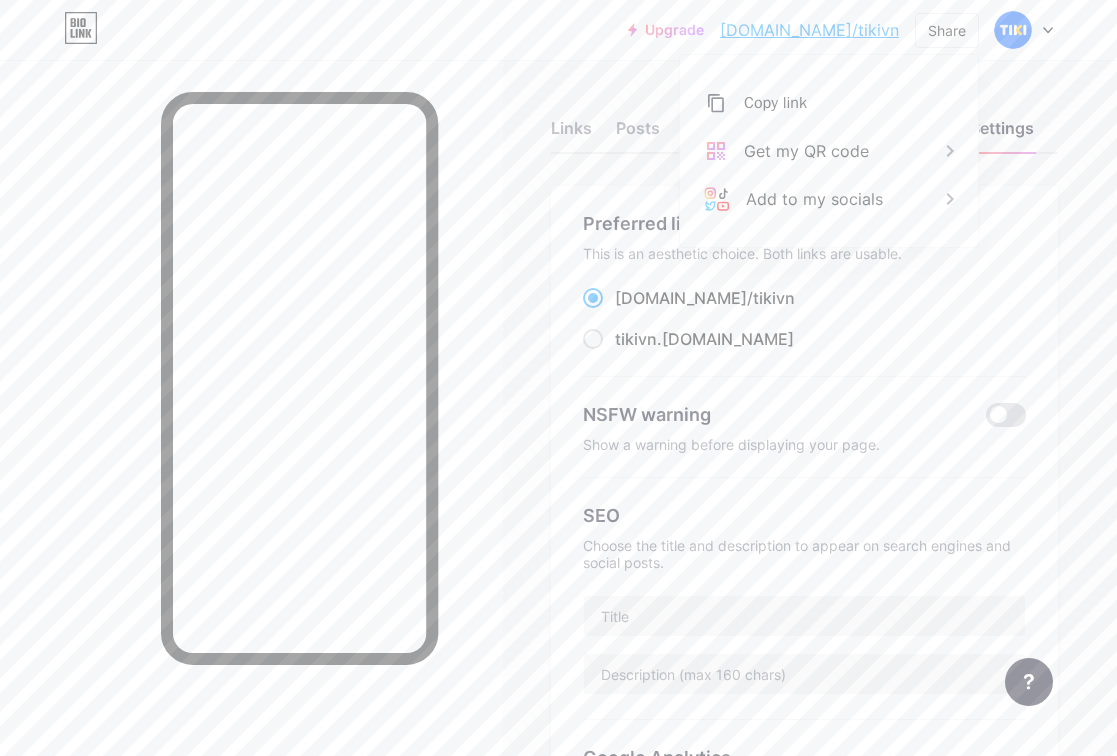 click on "Upgrade   [DOMAIN_NAME]/tikivn...   [DOMAIN_NAME]/tikivn   Share
Copy link   [URL][DOMAIN_NAME]
Get my QR code
Add to my socials                   Switch accounts     XỬ LÝ ĐƠN HÀNG TIKI   [DOMAIN_NAME]/tikivn       + Add a new page        Account settings   Logout" at bounding box center [558, 30] 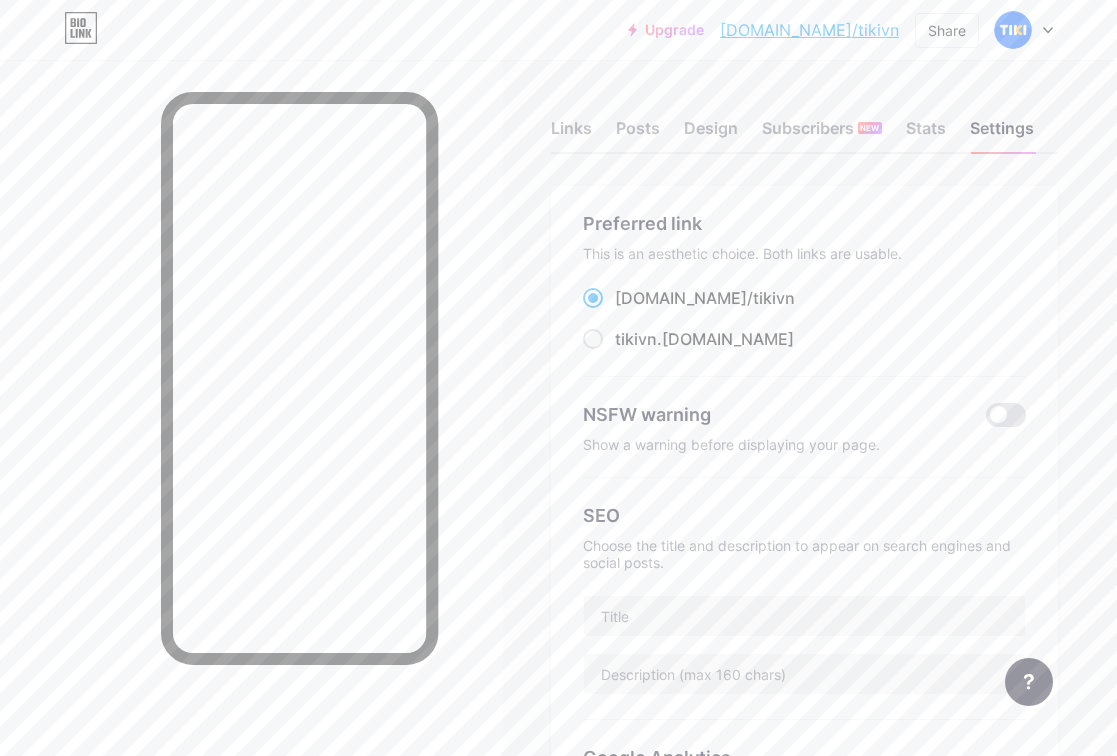 click on "Links
Posts
Design
Subscribers
NEW
Stats
Settings     Preferred link   This is an aesthetic choice. Both links are usable.
[DOMAIN_NAME]/ tikivn       tikivn .[DOMAIN_NAME]
NSFW warning       Show a warning before displaying your page.     SEO   Choose the title and description to appear on search engines and social posts.           Google Analytics       My username   [DOMAIN_NAME]/   tikivn             Pro Links   PRO   Custom Domain   Try your own custom domain eg: [PERSON_NAME][DOMAIN_NAME]   Set
up domain             Emoji link   Add emojis to your link eg: [DOMAIN_NAME]/😄😭🥵   Create
Go to  Help Center  to learn more or to contact support.   Changes saved           Feature requests             Help center         Contact support" at bounding box center [571, 830] 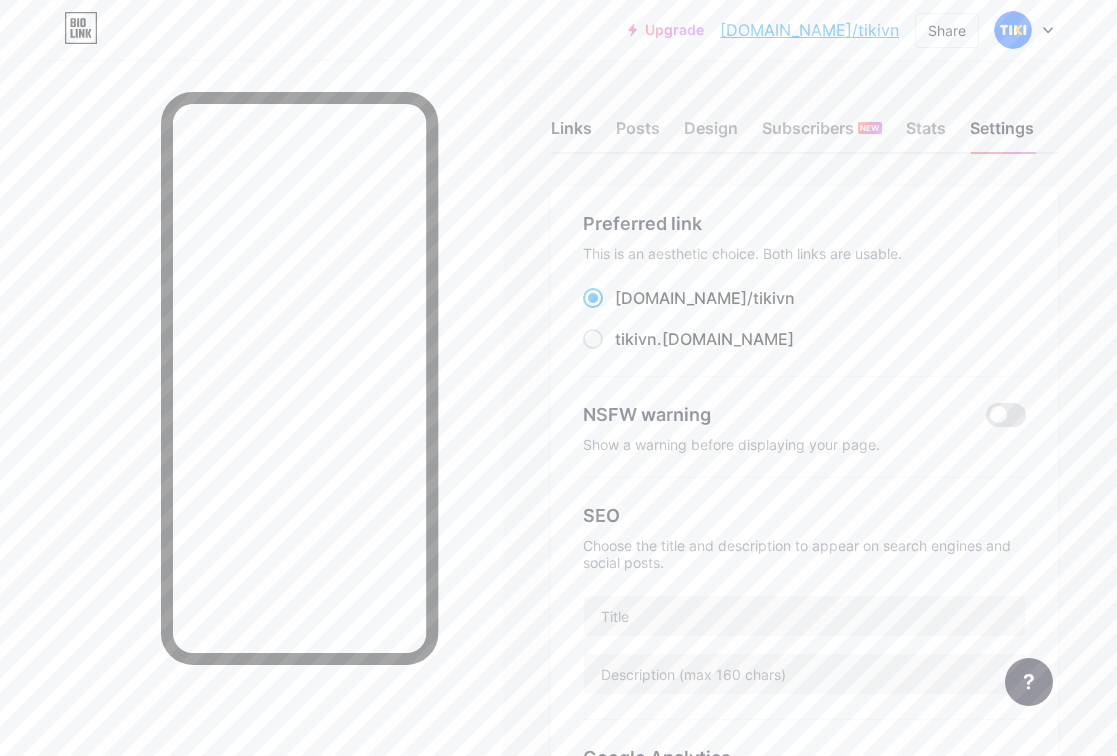 click on "Links" at bounding box center (571, 134) 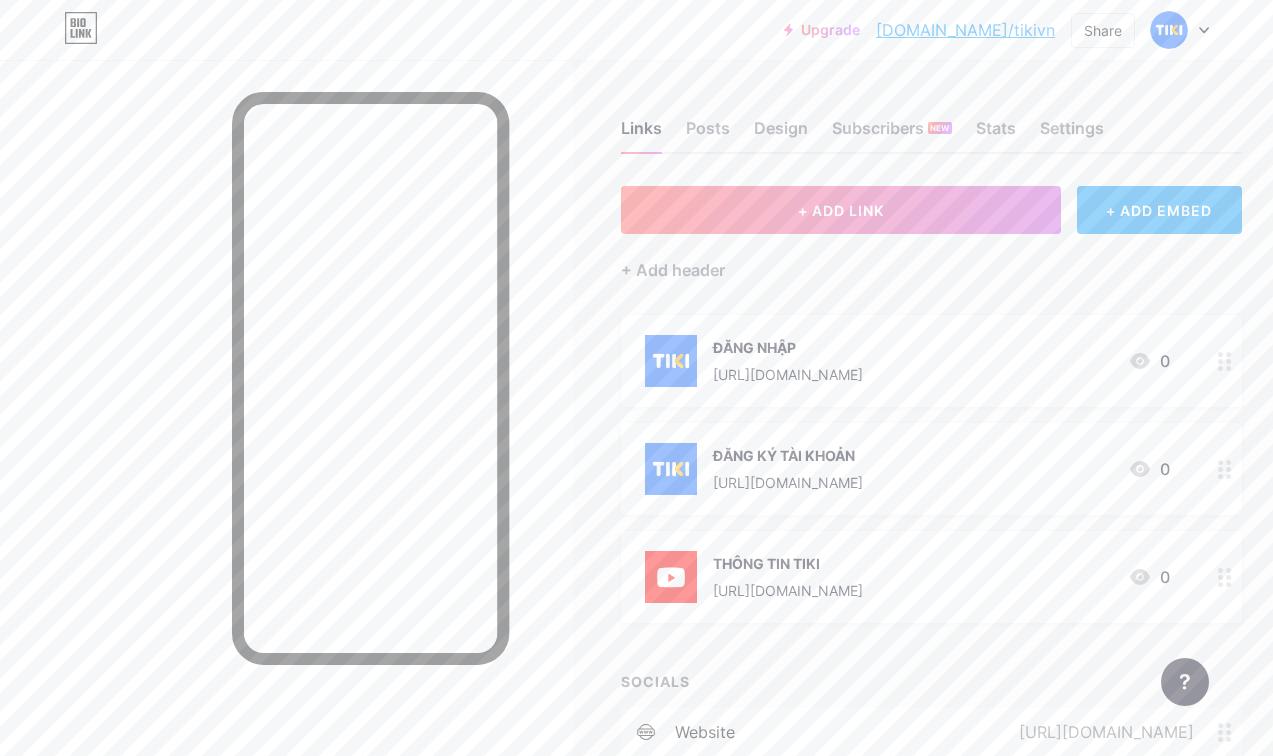 click at bounding box center [1225, 469] 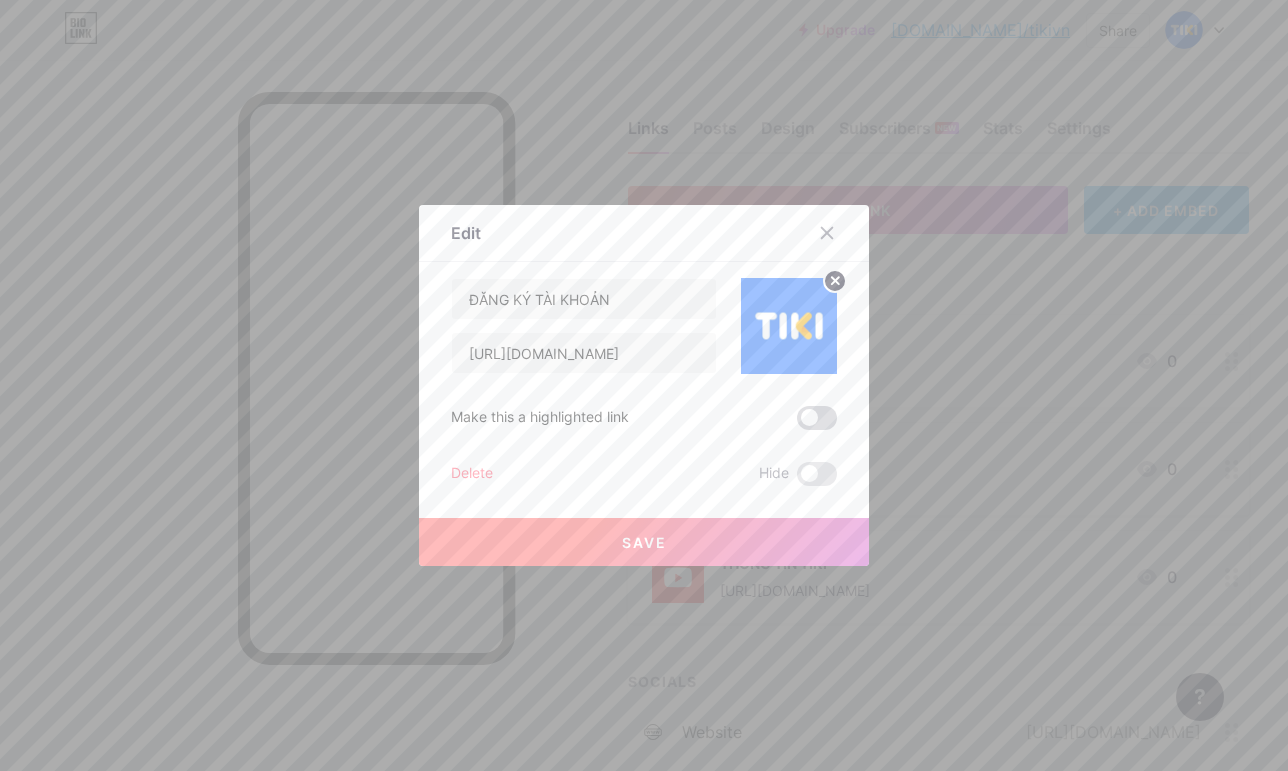 click at bounding box center (817, 418) 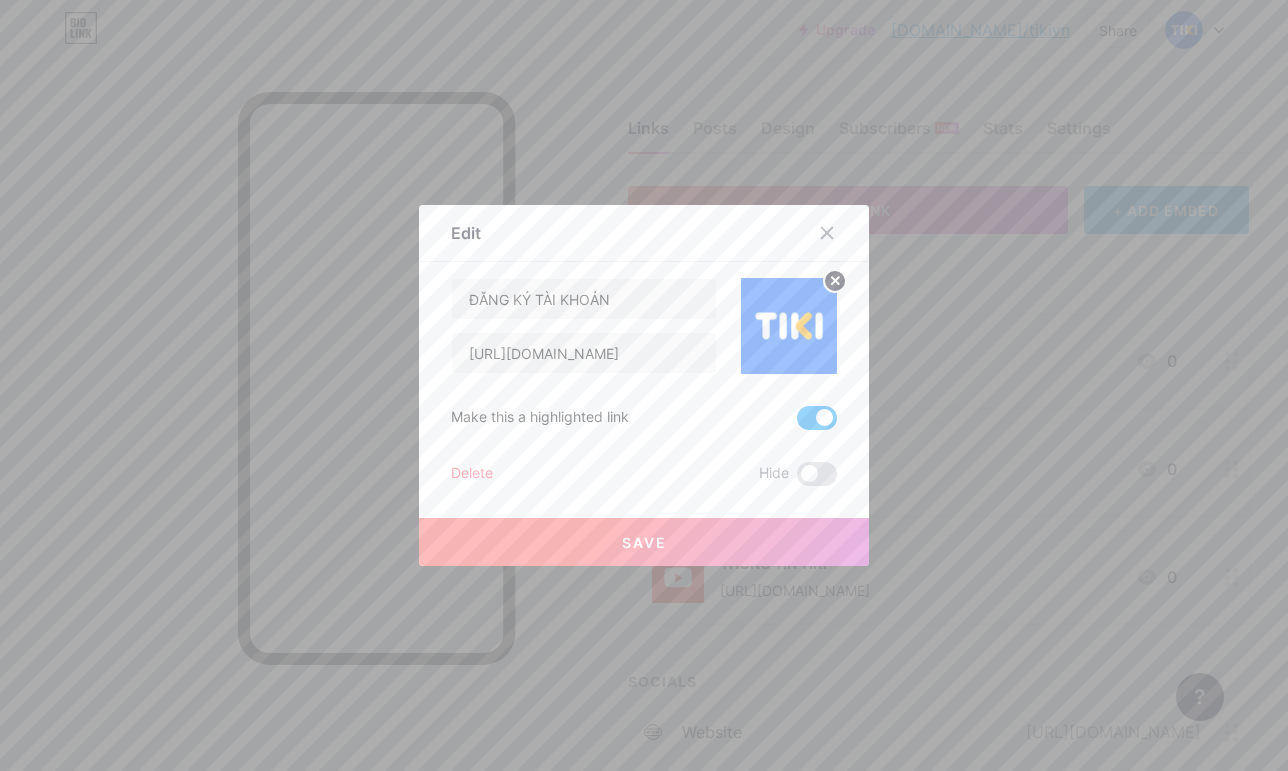 click on "Save" at bounding box center (644, 542) 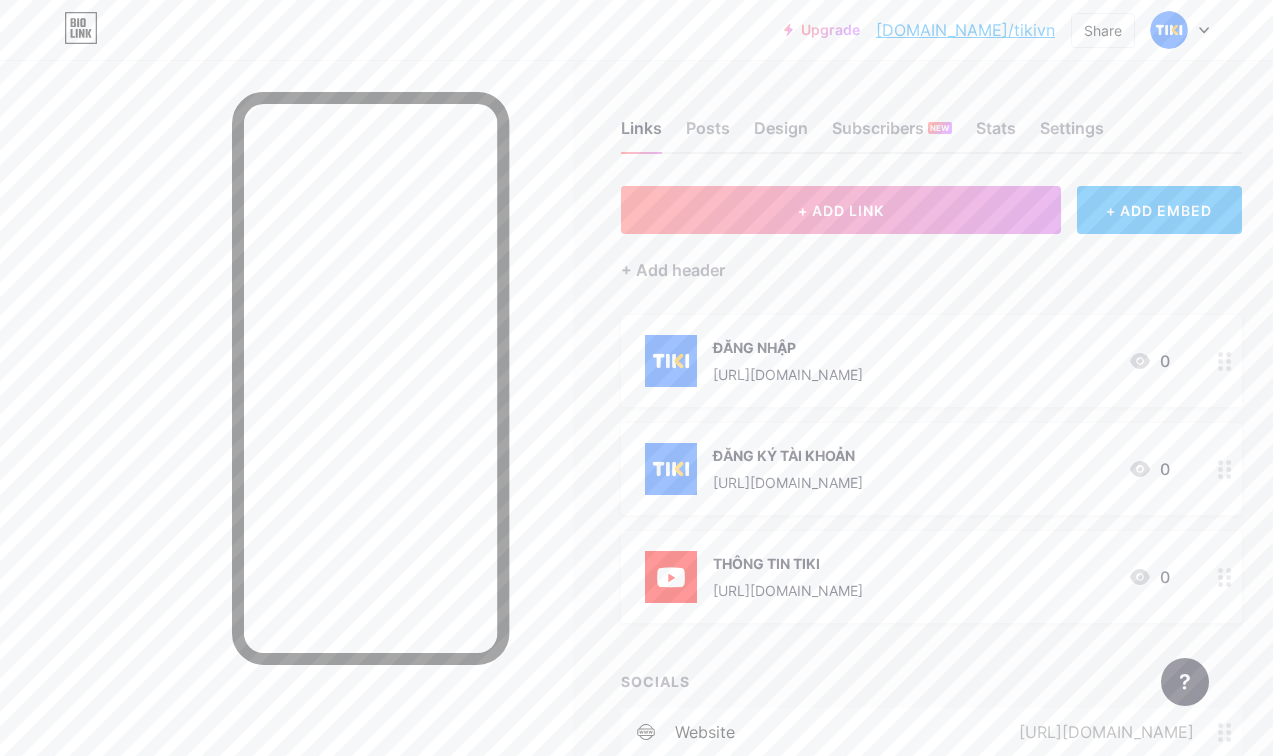 click on "Links
Posts
Design
Subscribers
NEW
Stats
Settings" at bounding box center (931, 119) 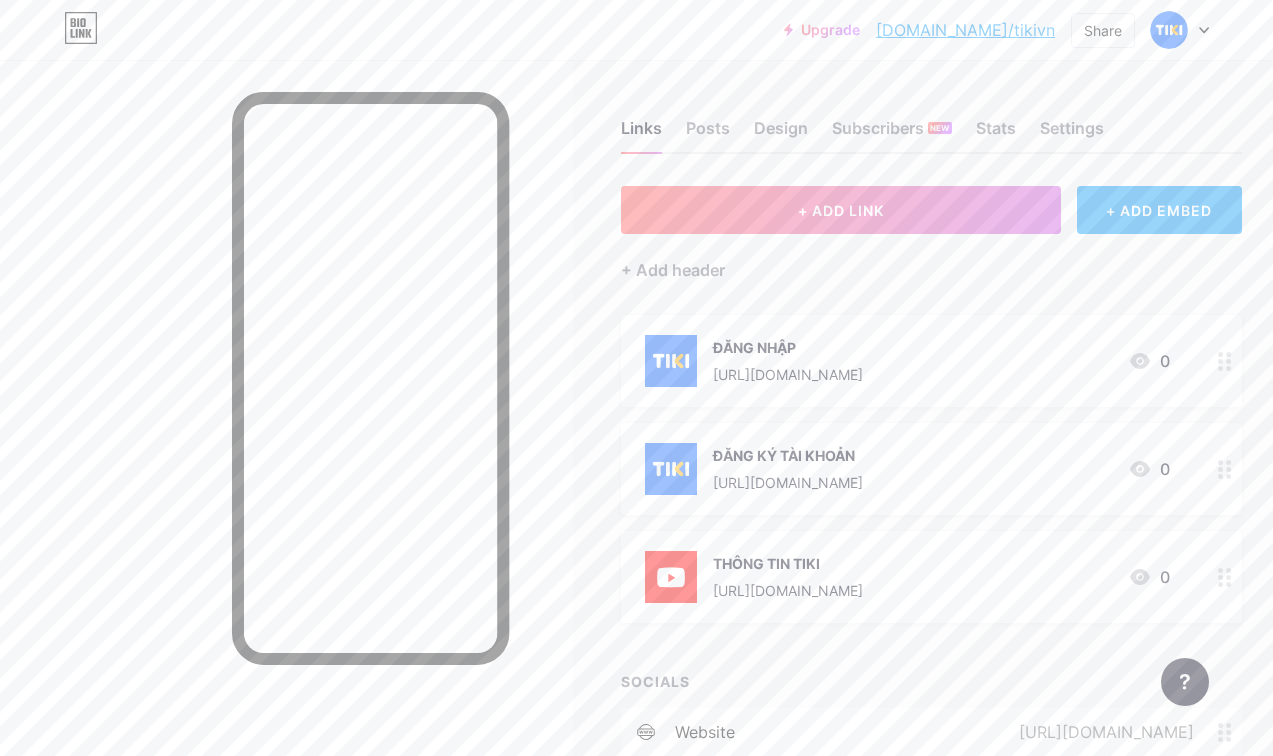 click on "+ ADD LINK     + ADD EMBED
+ Add header
ĐĂNG NHẬP
[URL][DOMAIN_NAME]
0
ĐĂNG KÝ [PERSON_NAME]
[URL][DOMAIN_NAME]
0
THÔNG TIN TIKI
[URL][DOMAIN_NAME]
0
SOCIALS                     website
[URL][DOMAIN_NAME]               + Add socials" at bounding box center (931, 501) 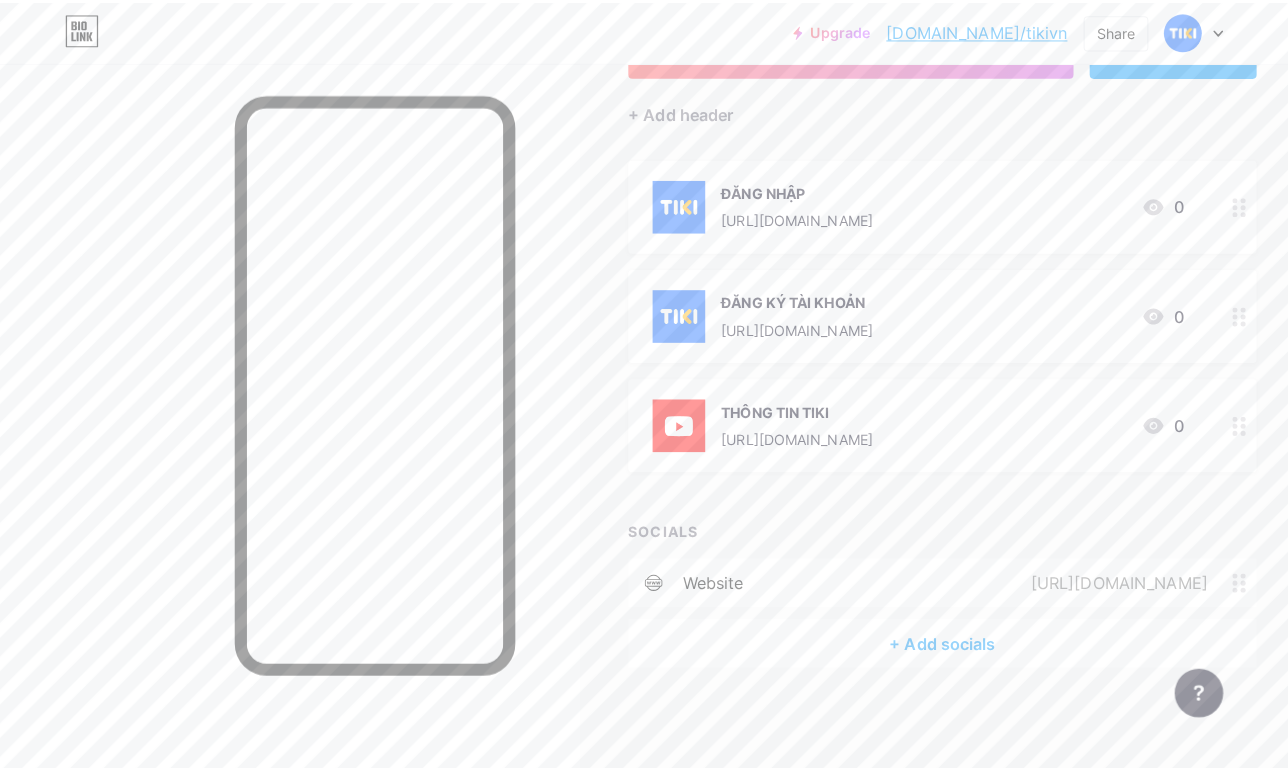 scroll, scrollTop: 0, scrollLeft: 0, axis: both 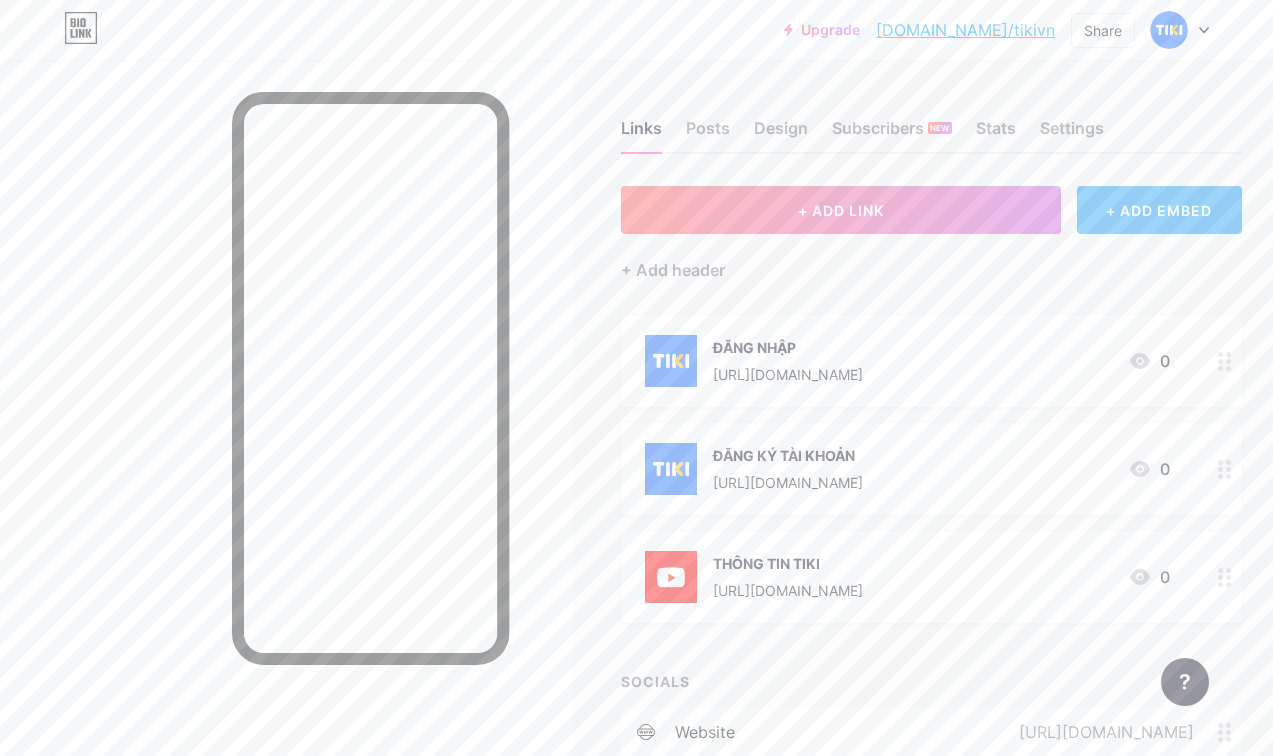 click on "+ ADD EMBED" at bounding box center (1159, 210) 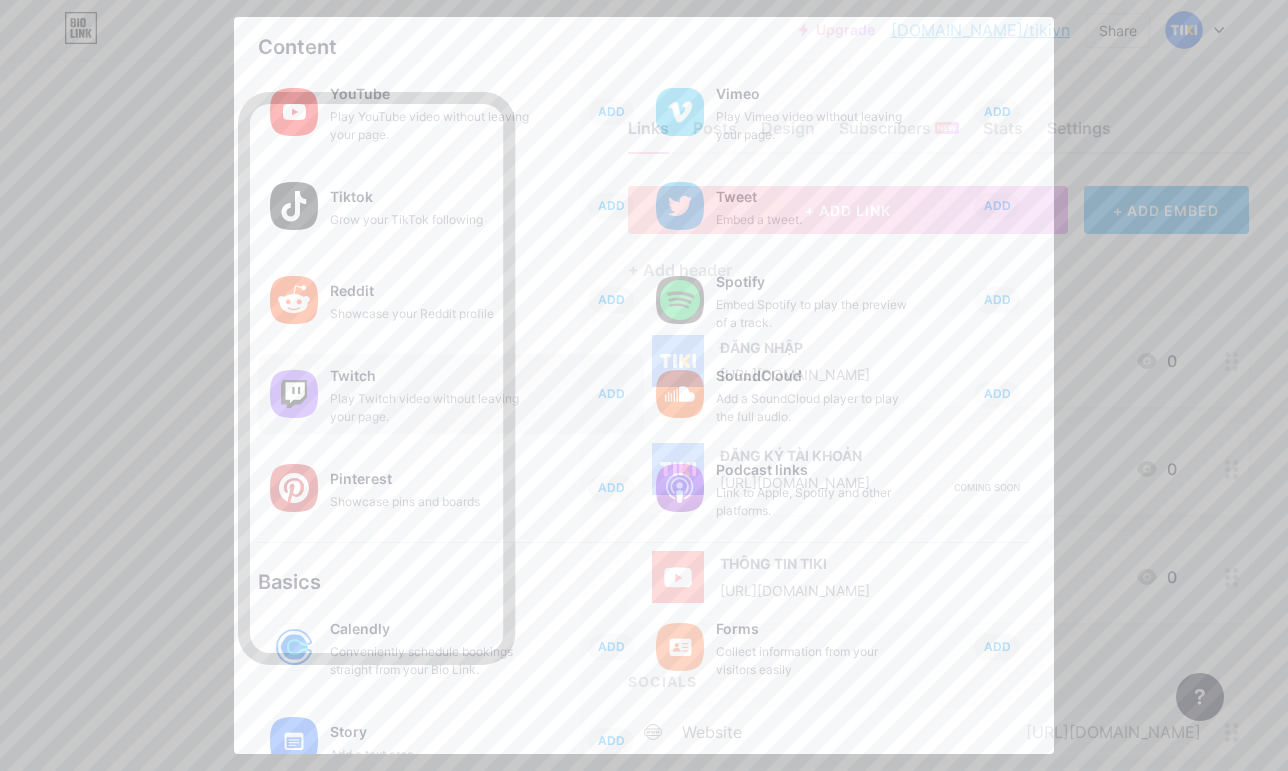scroll, scrollTop: 0, scrollLeft: 0, axis: both 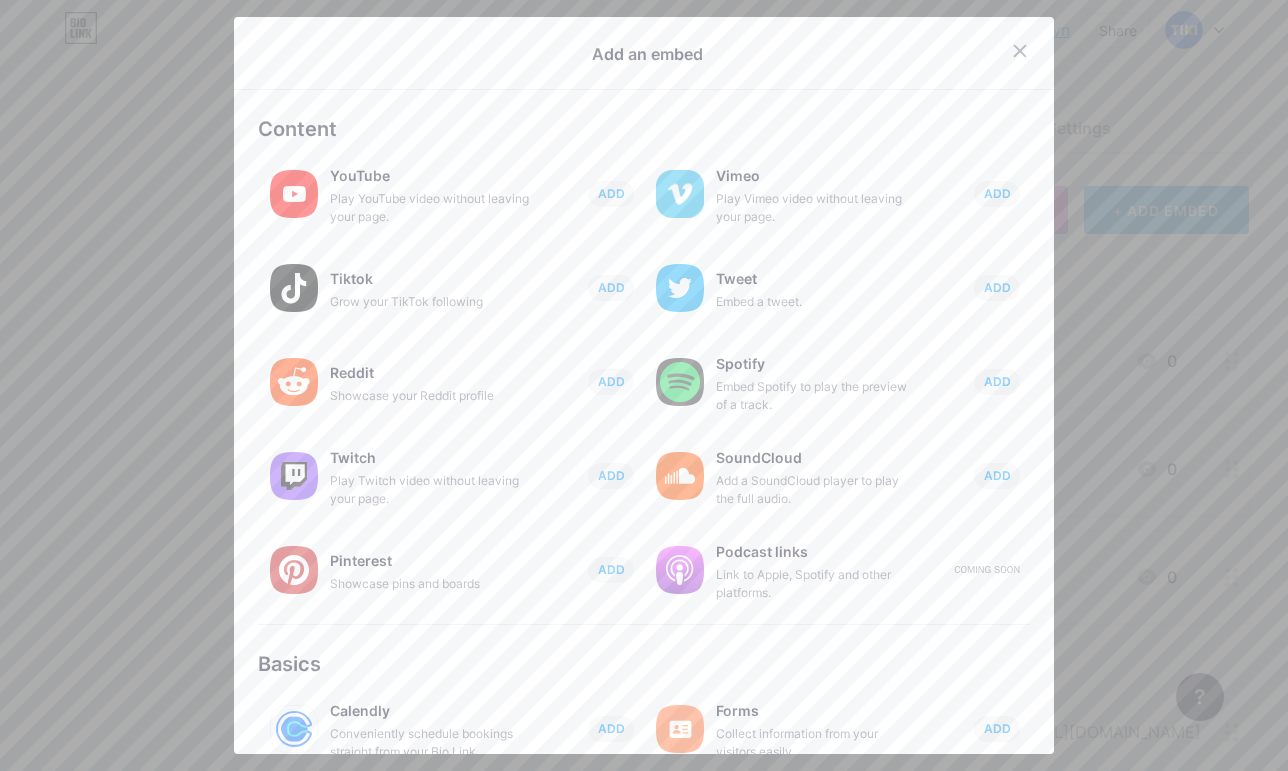 drag, startPoint x: 819, startPoint y: 32, endPoint x: 811, endPoint y: 48, distance: 17.888544 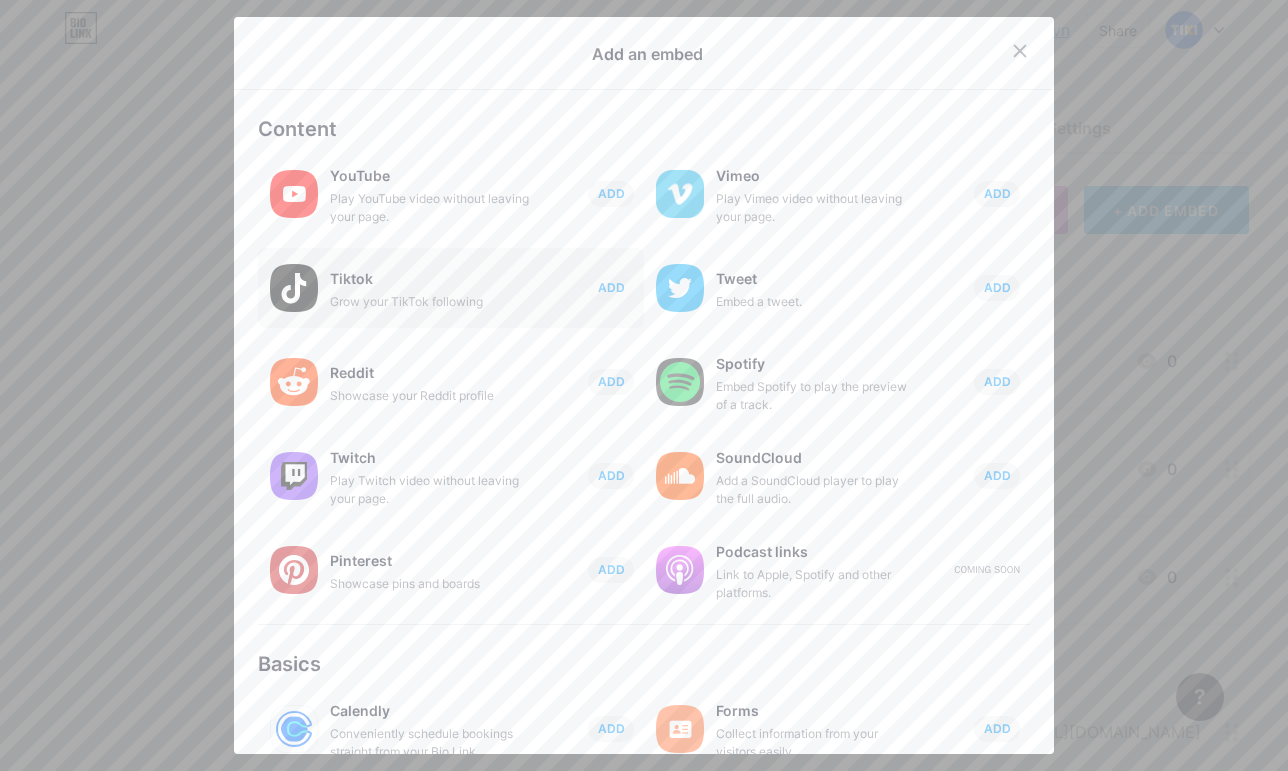 click on "Tiktok" at bounding box center [430, 279] 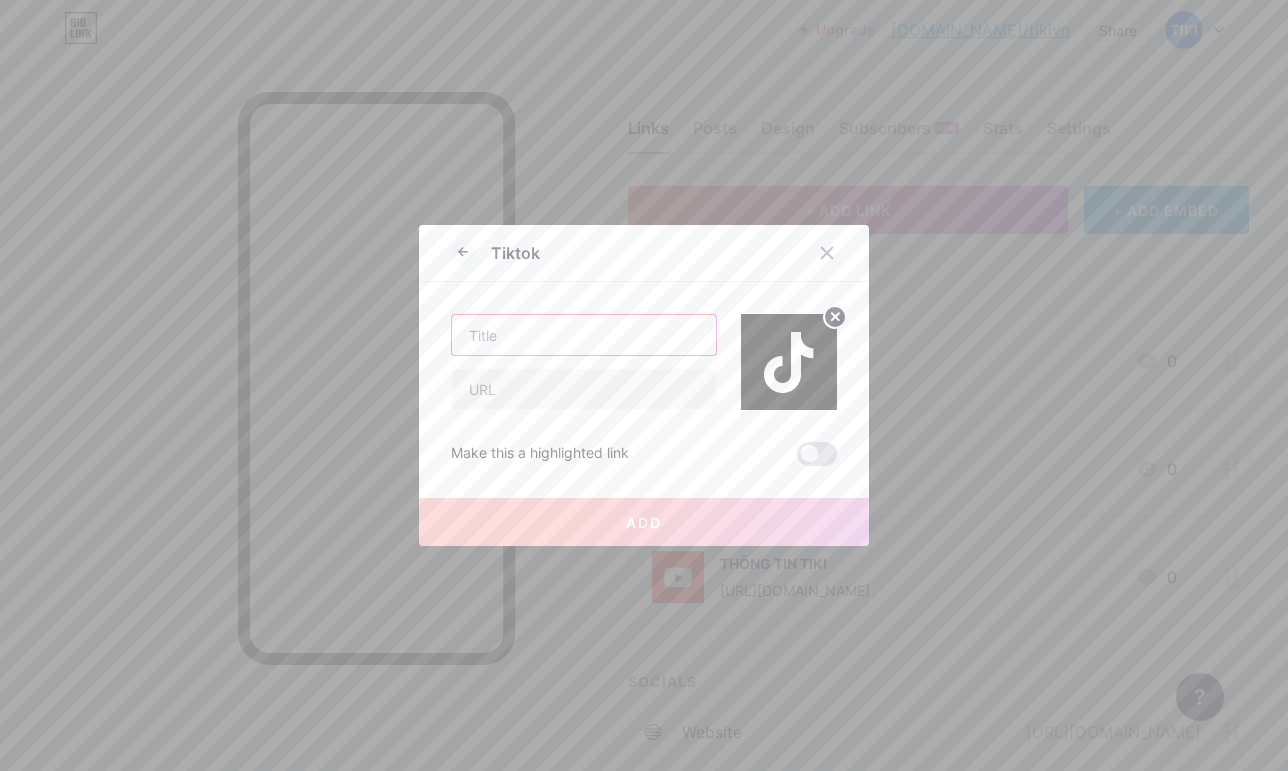 click at bounding box center (584, 335) 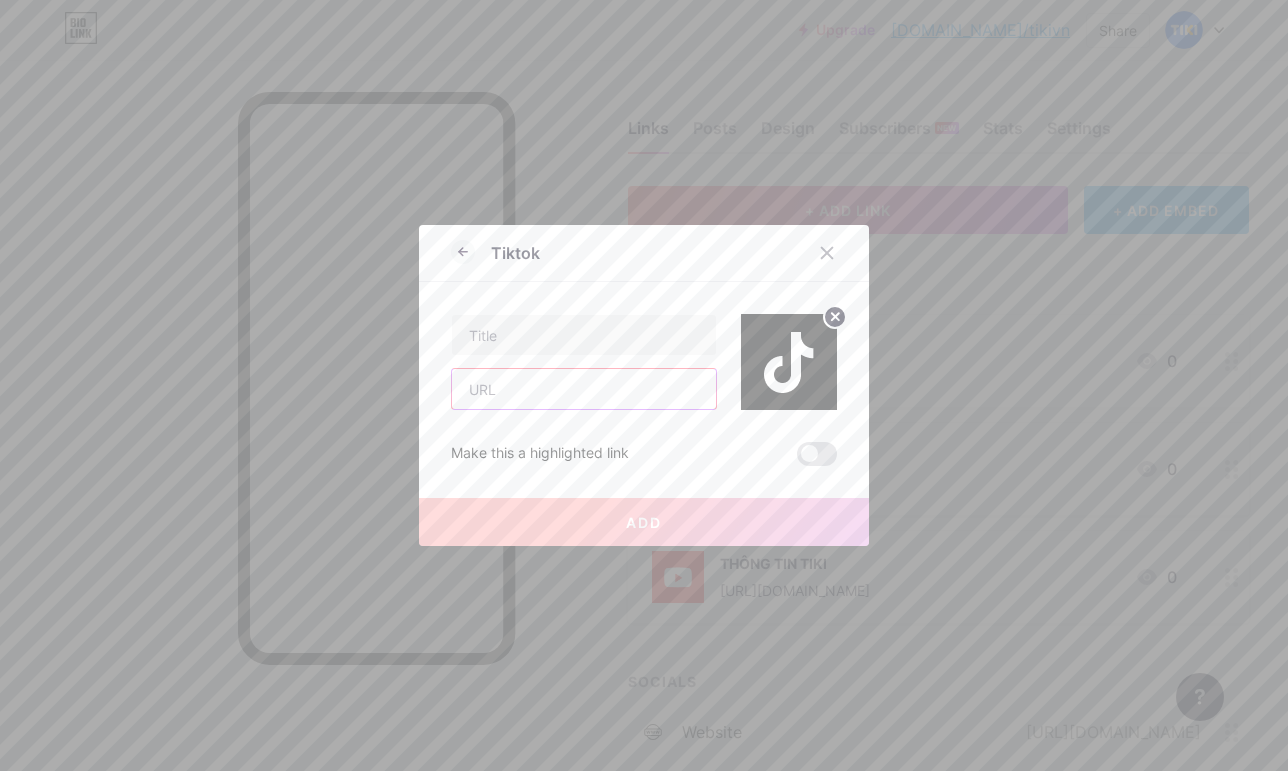 click at bounding box center [584, 389] 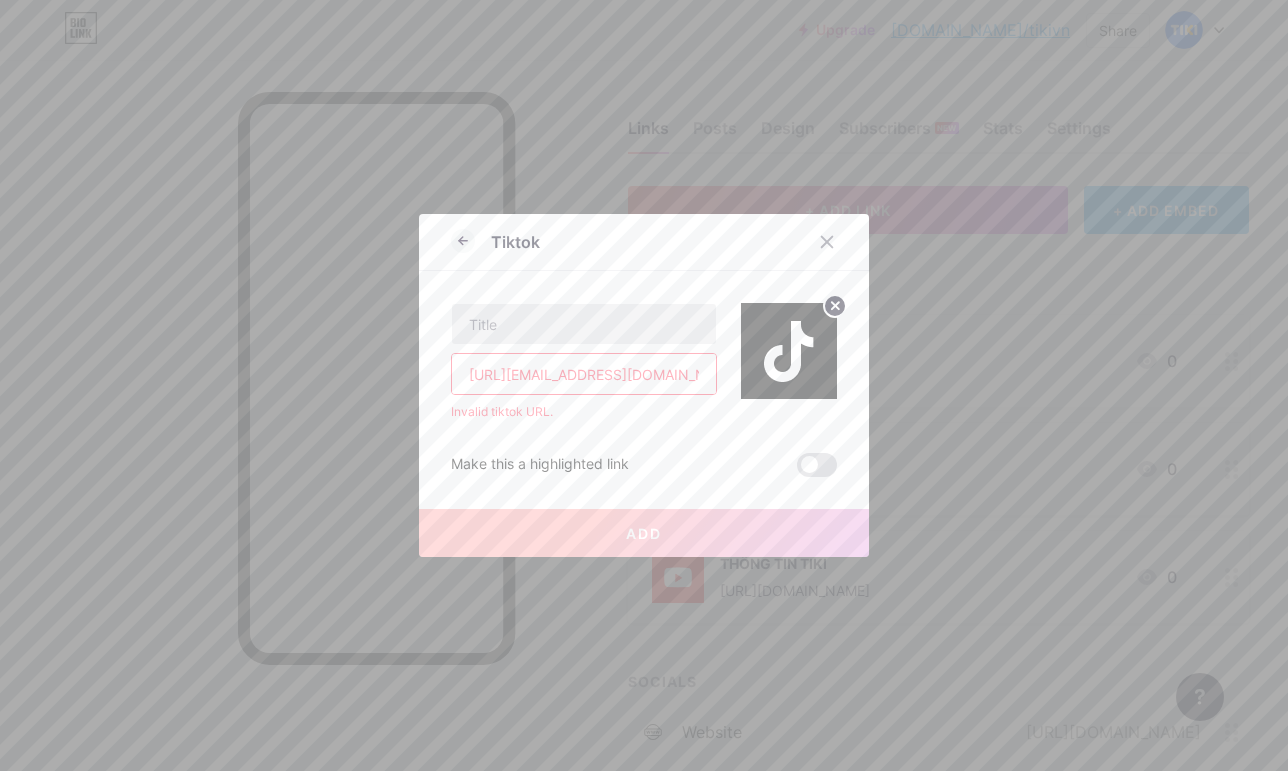 scroll, scrollTop: 0, scrollLeft: 10, axis: horizontal 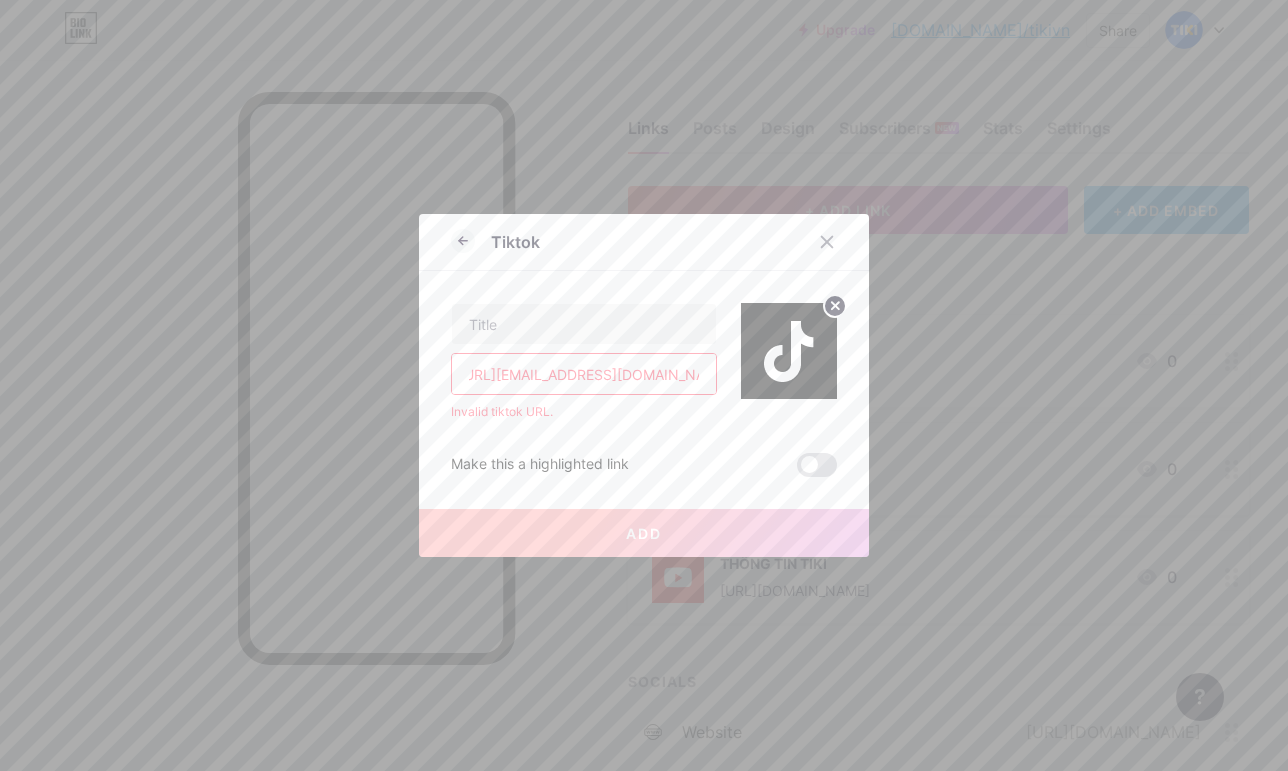 click on "[URL][EMAIL_ADDRESS][DOMAIN_NAME][DOMAIN_NAME]   Invalid tiktok URL.
Make this a highlighted link
Add" at bounding box center (644, 374) 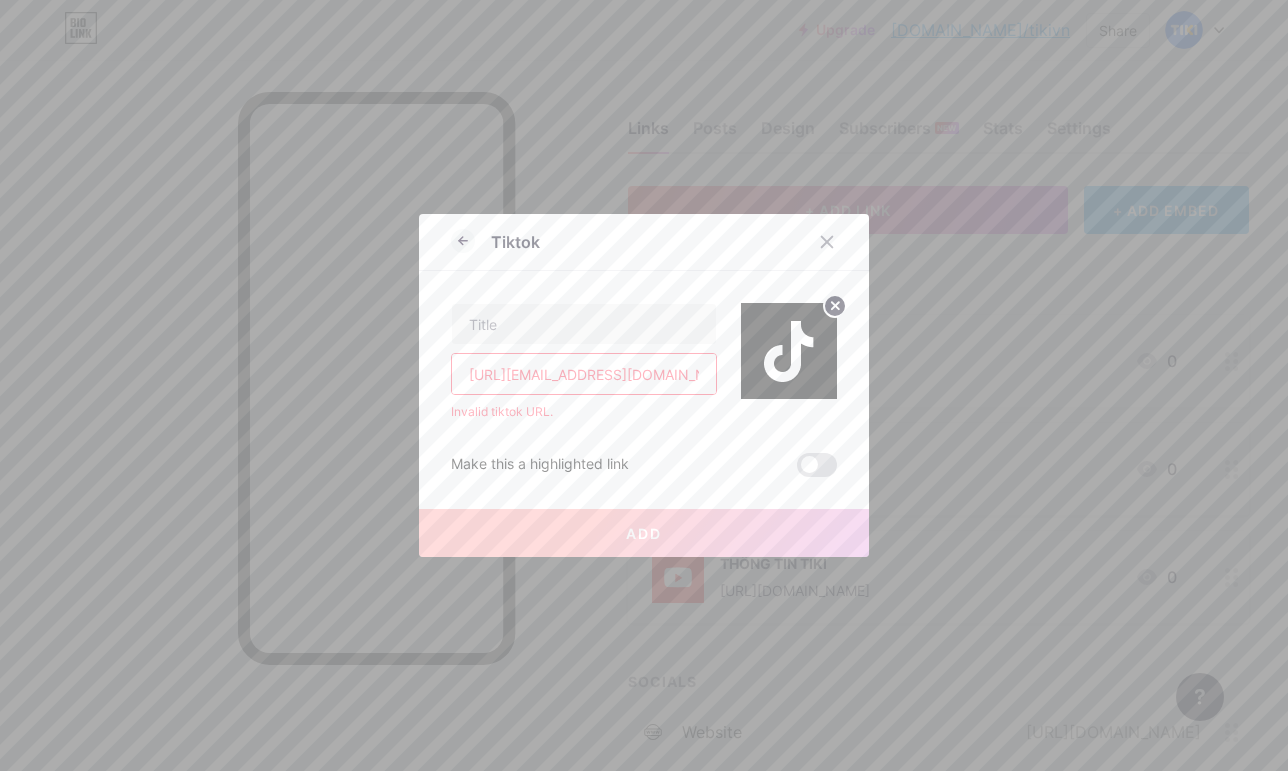 click on "[URL][EMAIL_ADDRESS][DOMAIN_NAME][DOMAIN_NAME]" at bounding box center (584, 374) 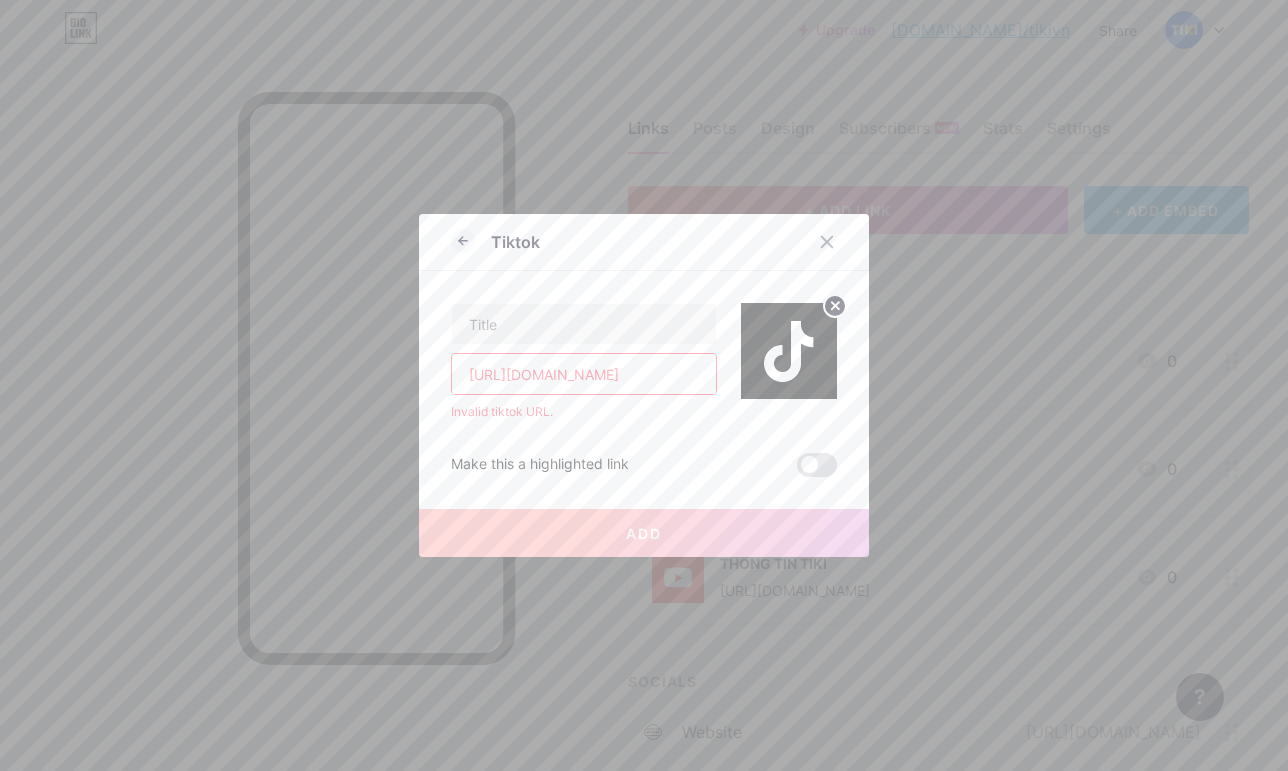 type on "[URL][DOMAIN_NAME]" 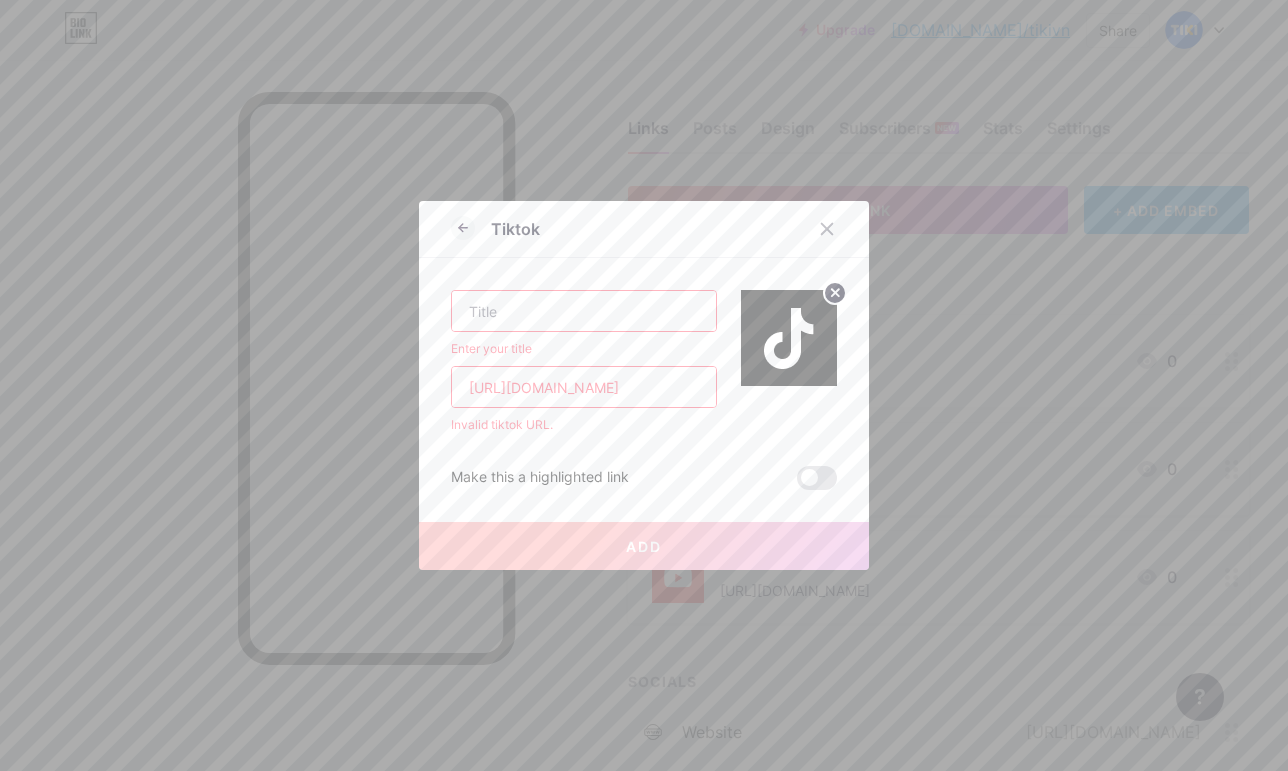 click at bounding box center (584, 311) 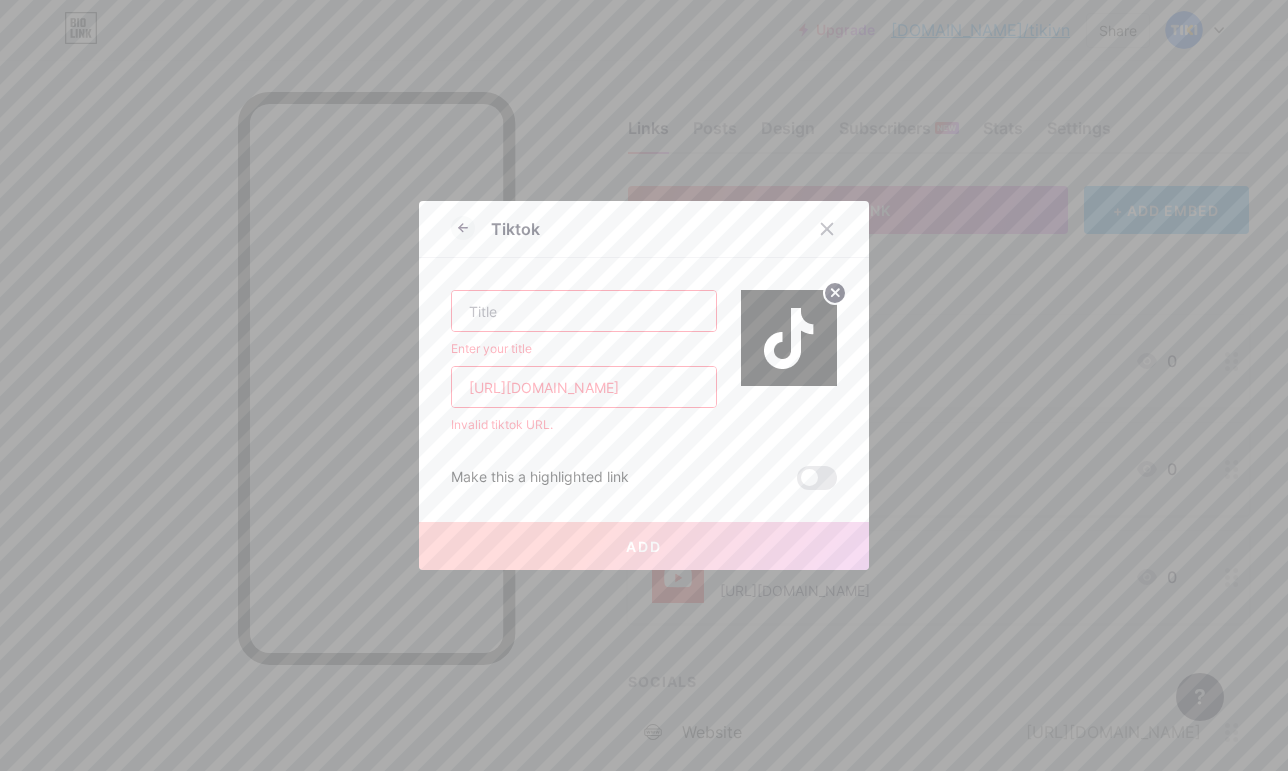 click at bounding box center (584, 311) 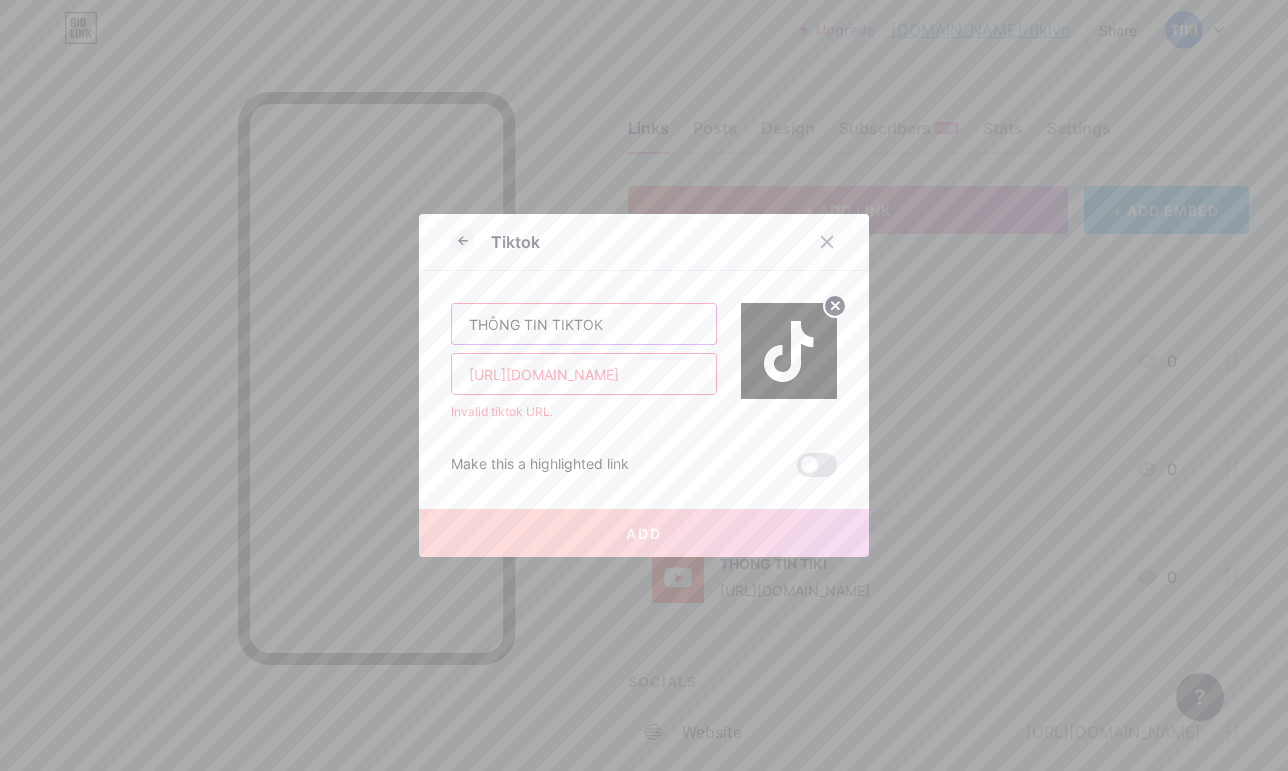 type on "THÔNG TIN TIKTOK" 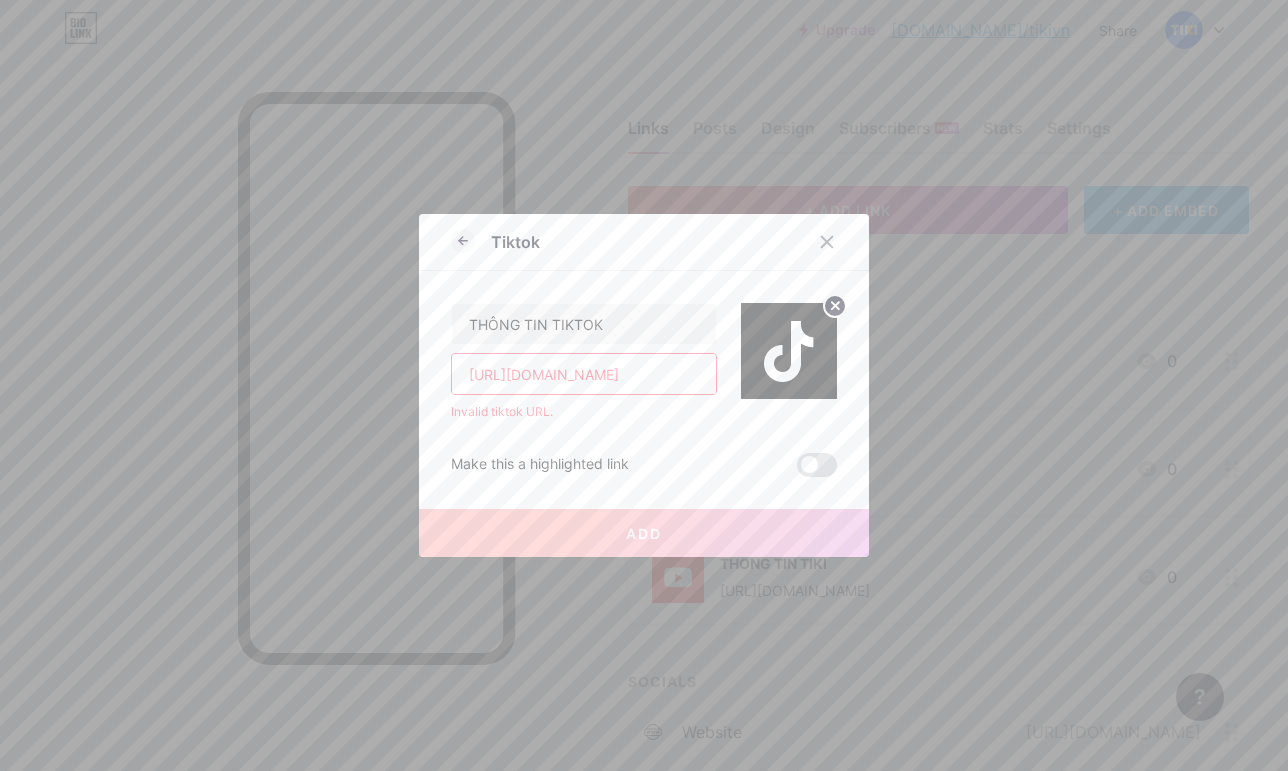 click on "Invalid tiktok URL." at bounding box center (584, 412) 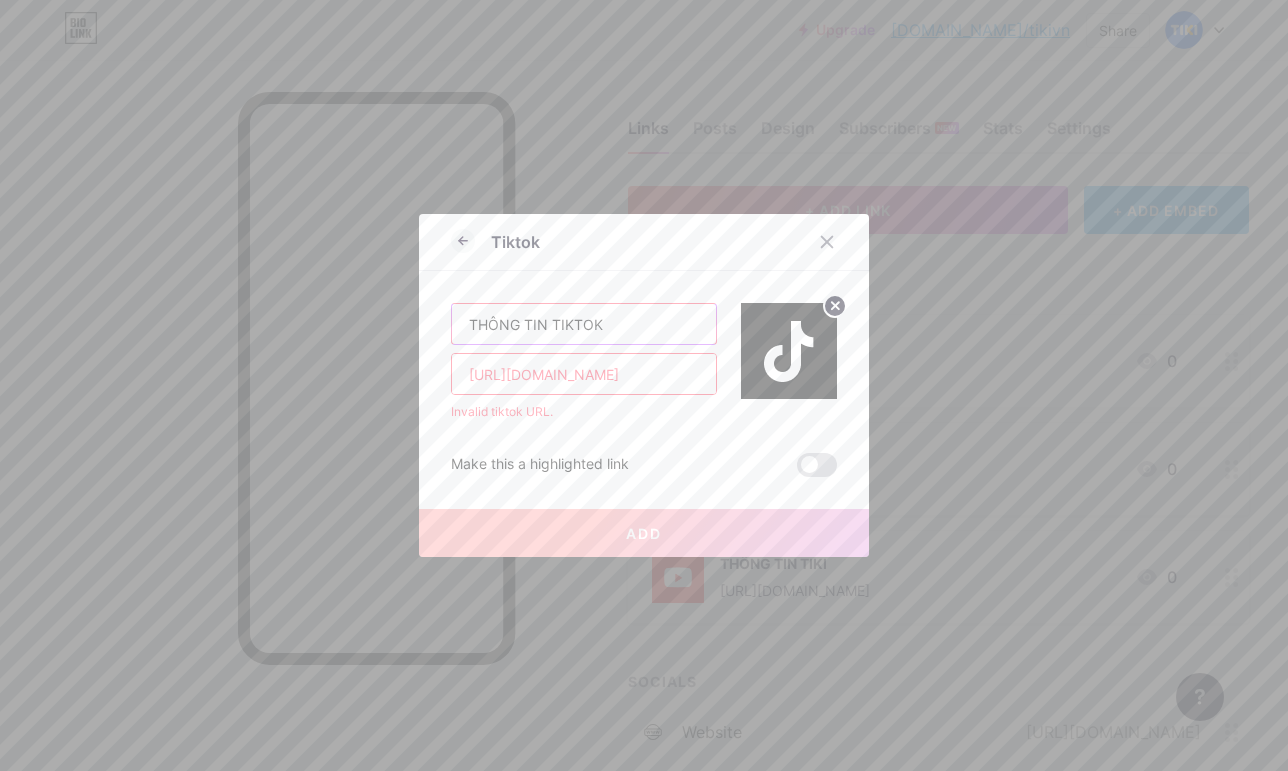 click on "THÔNG TIN TIKTOK" at bounding box center [584, 324] 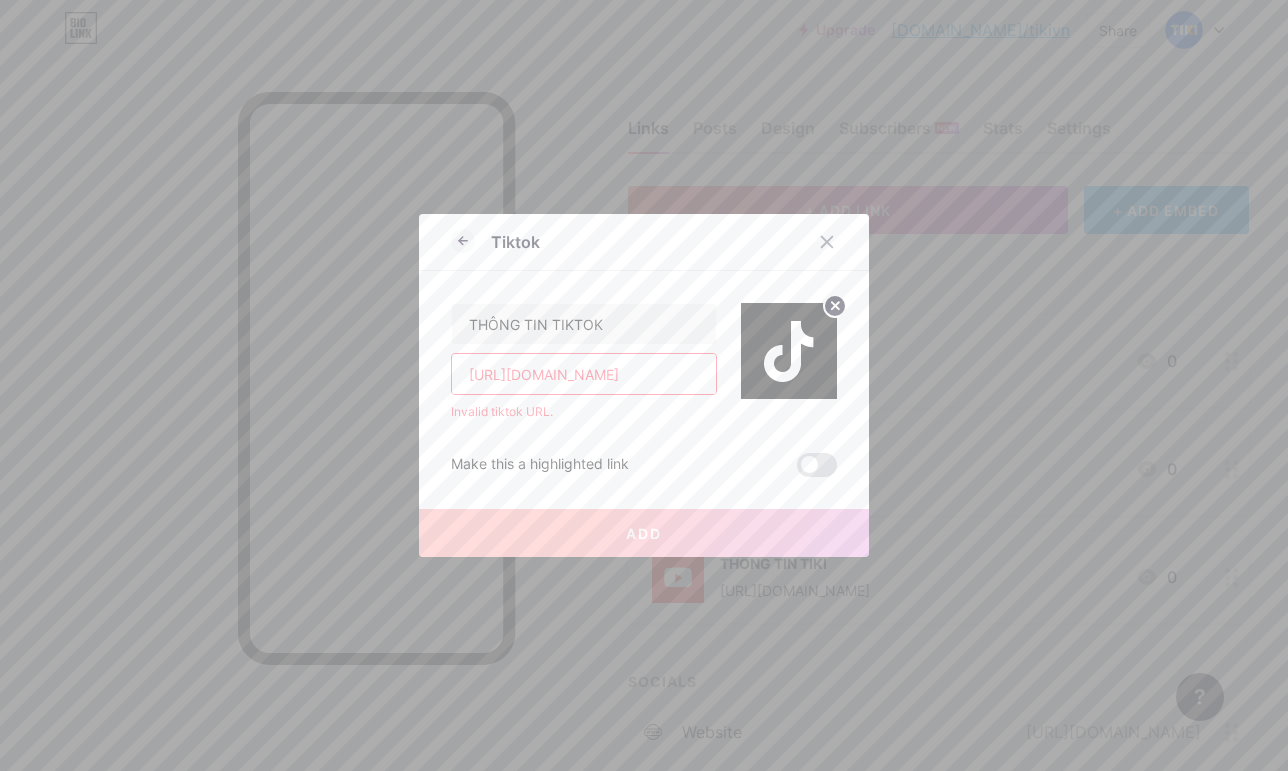click on "Invalid tiktok URL." at bounding box center [584, 412] 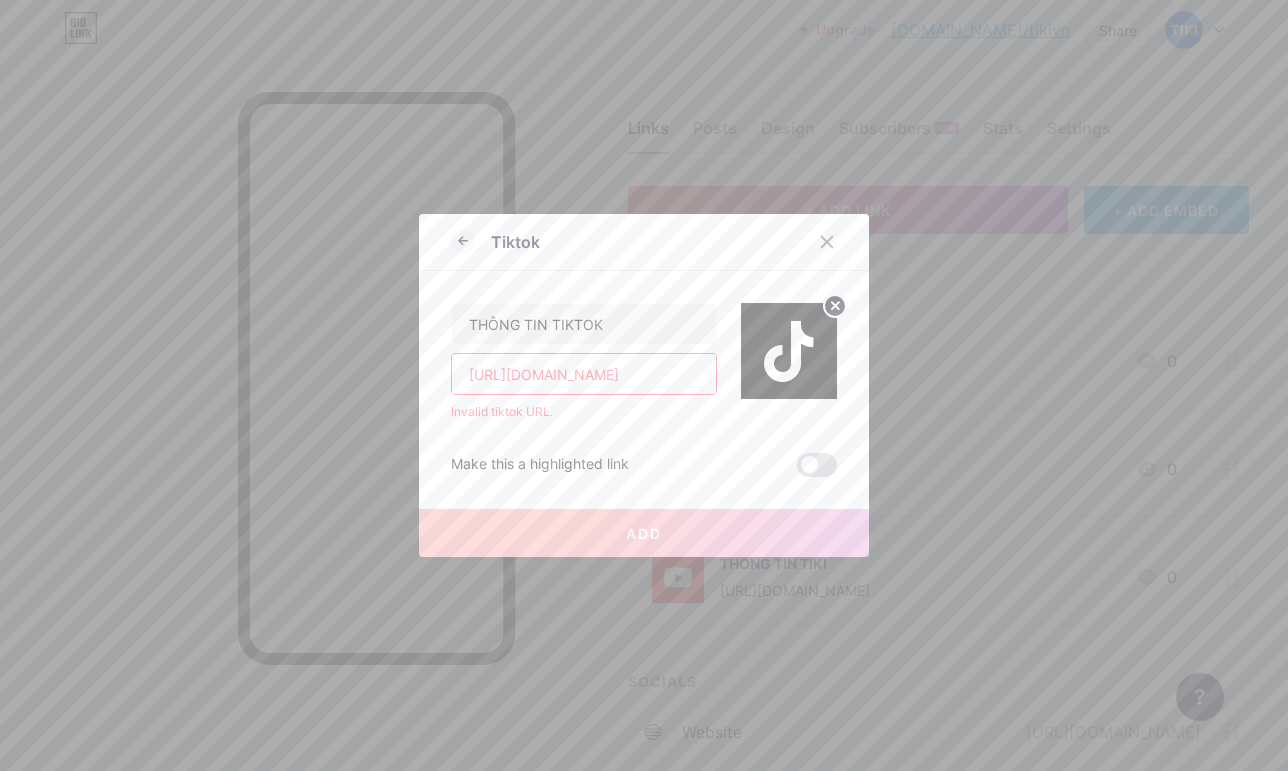 click on "[URL][DOMAIN_NAME]" at bounding box center [584, 374] 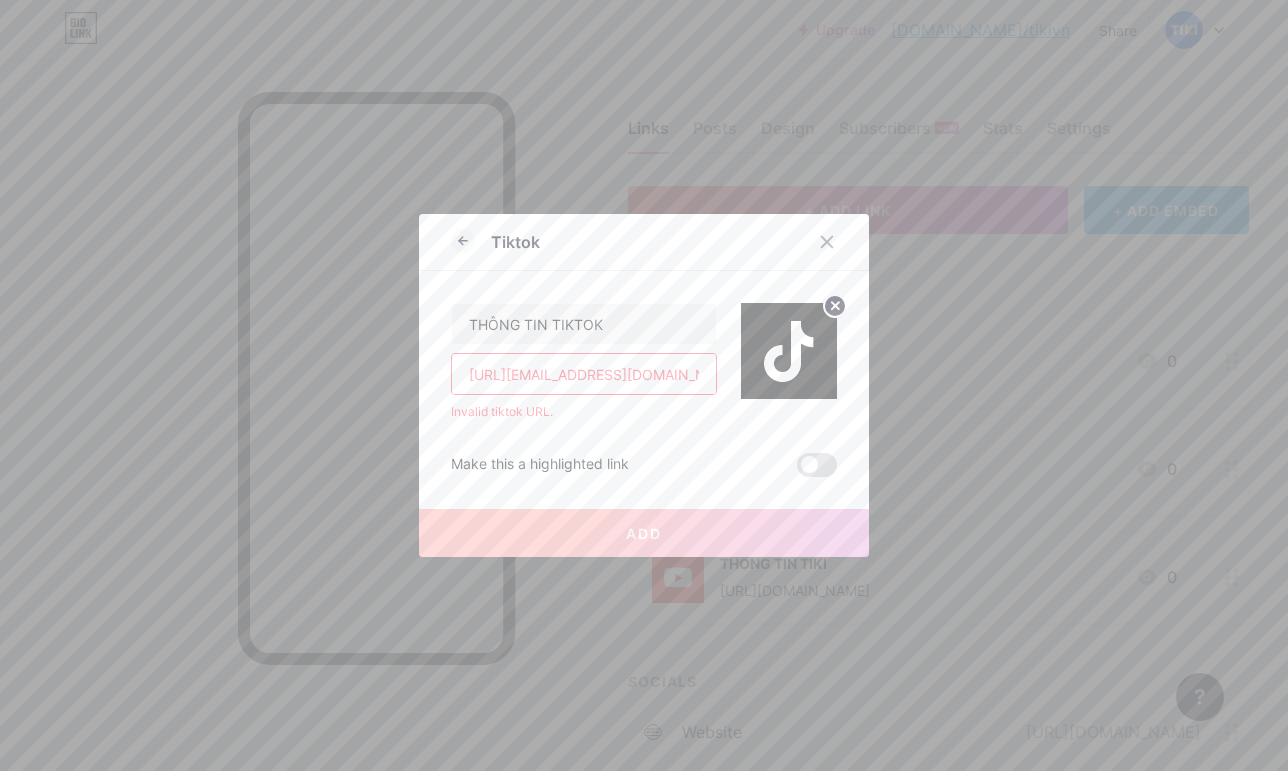 scroll, scrollTop: 0, scrollLeft: 10, axis: horizontal 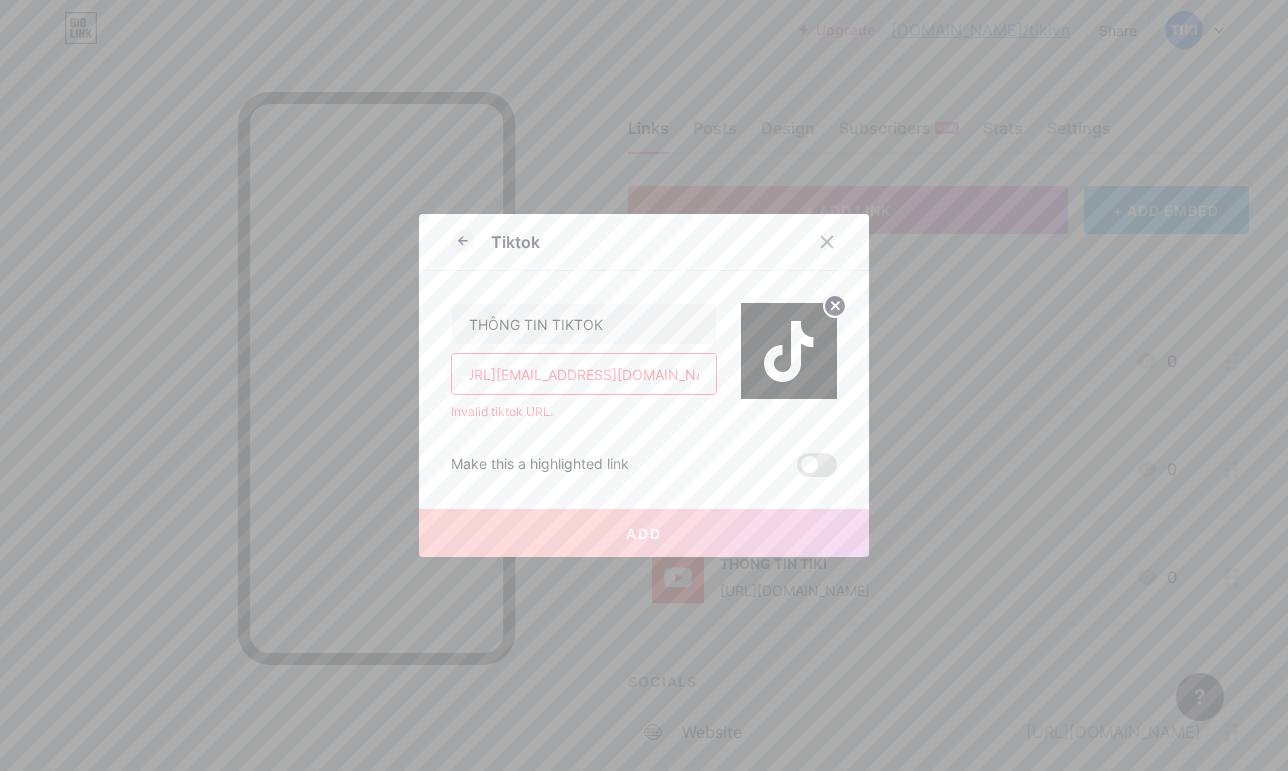 click on "Add" at bounding box center (644, 533) 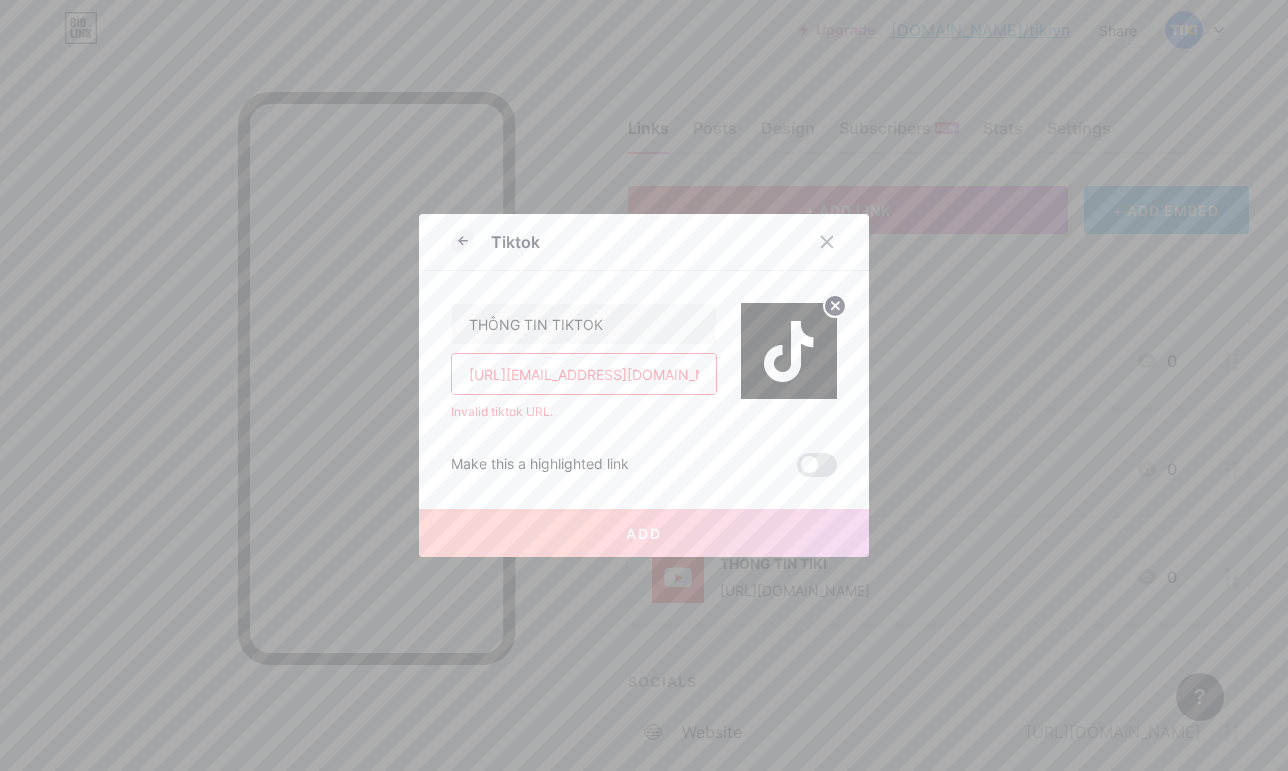 click at bounding box center (817, 465) 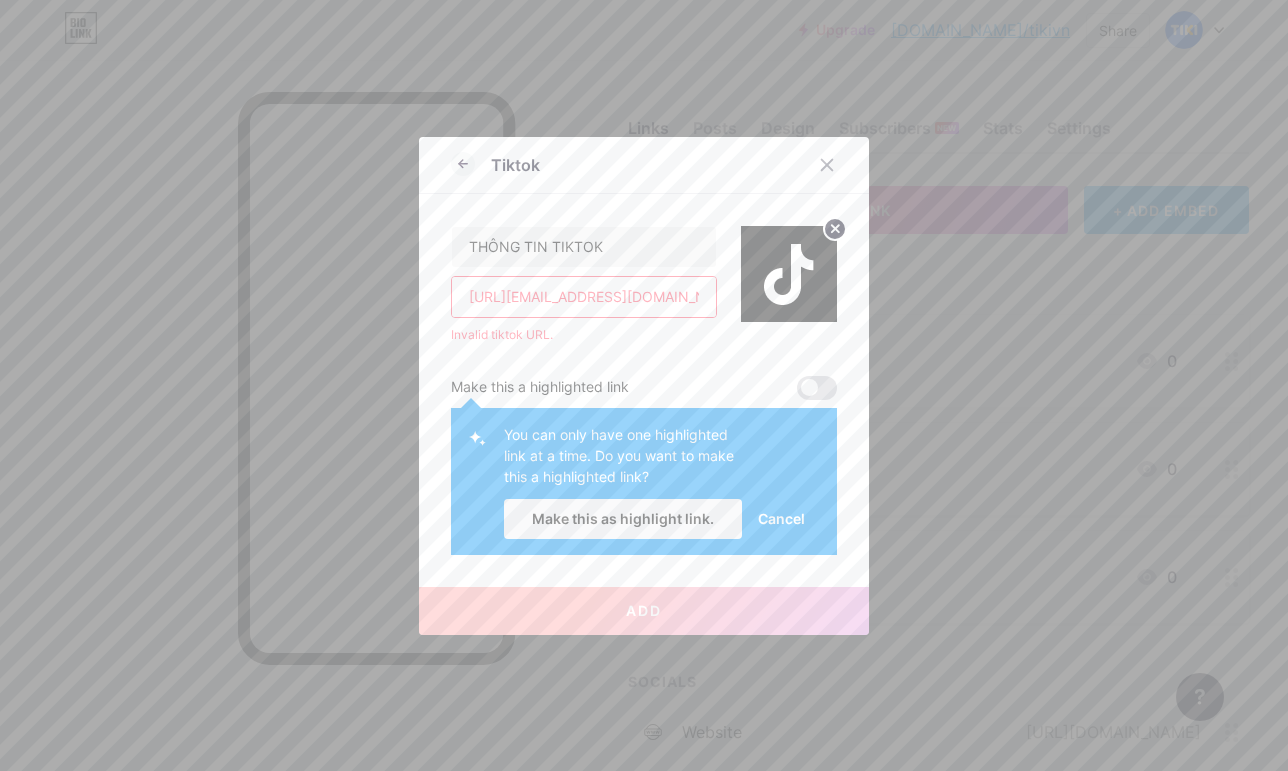 click at bounding box center [817, 388] 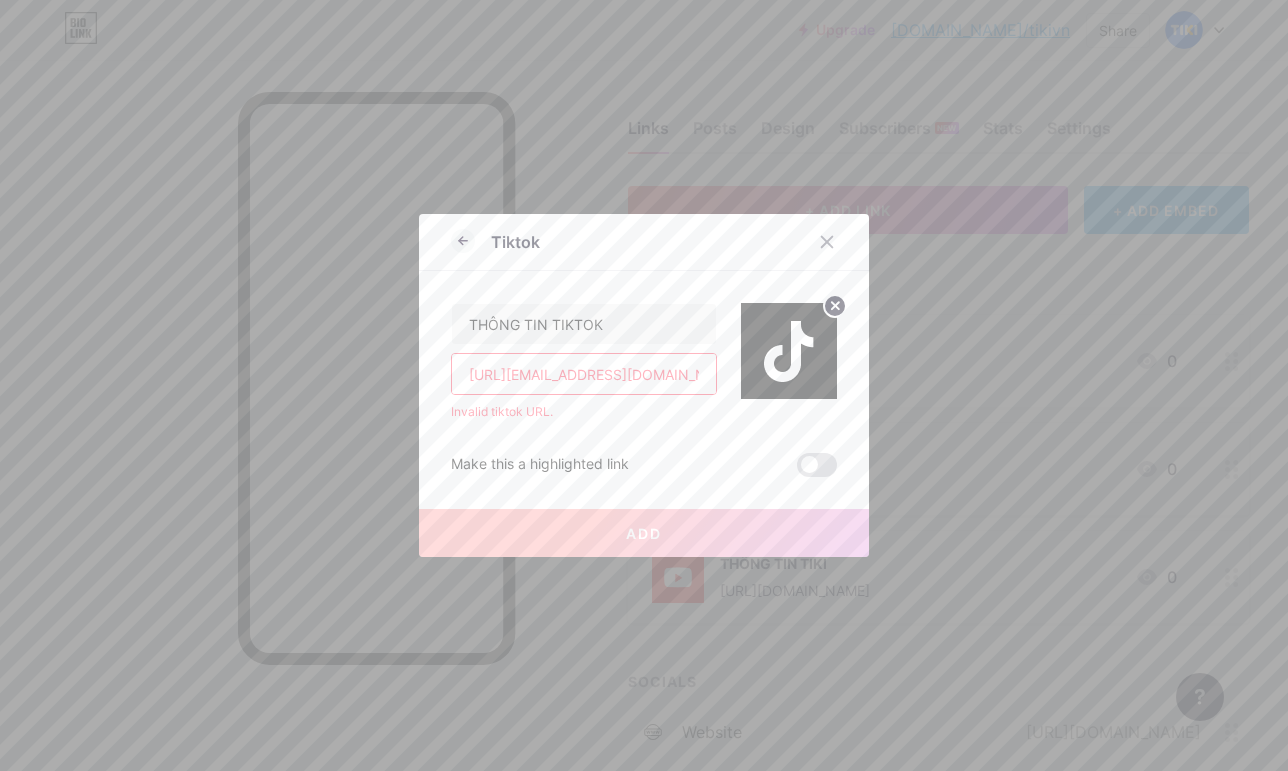 click on "[URL][EMAIL_ADDRESS][DOMAIN_NAME][DOMAIN_NAME]" at bounding box center [584, 374] 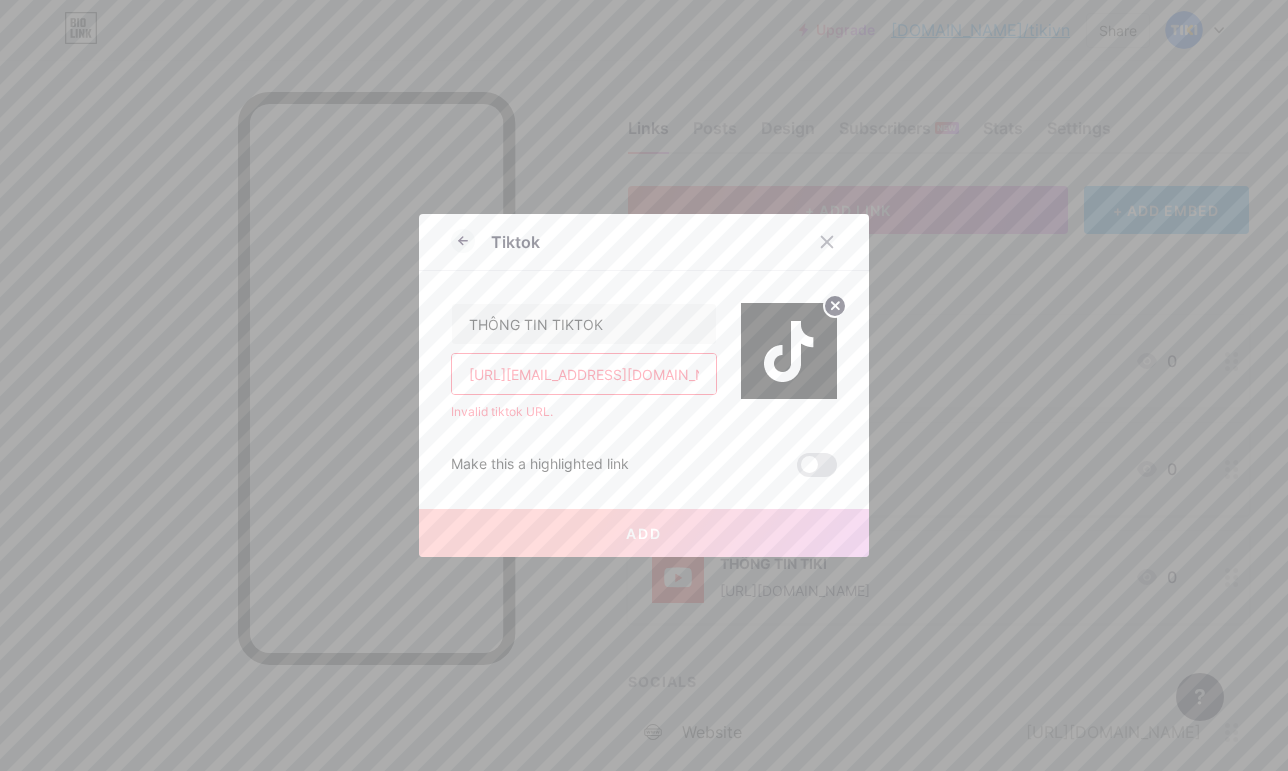 click on "Add" at bounding box center [644, 533] 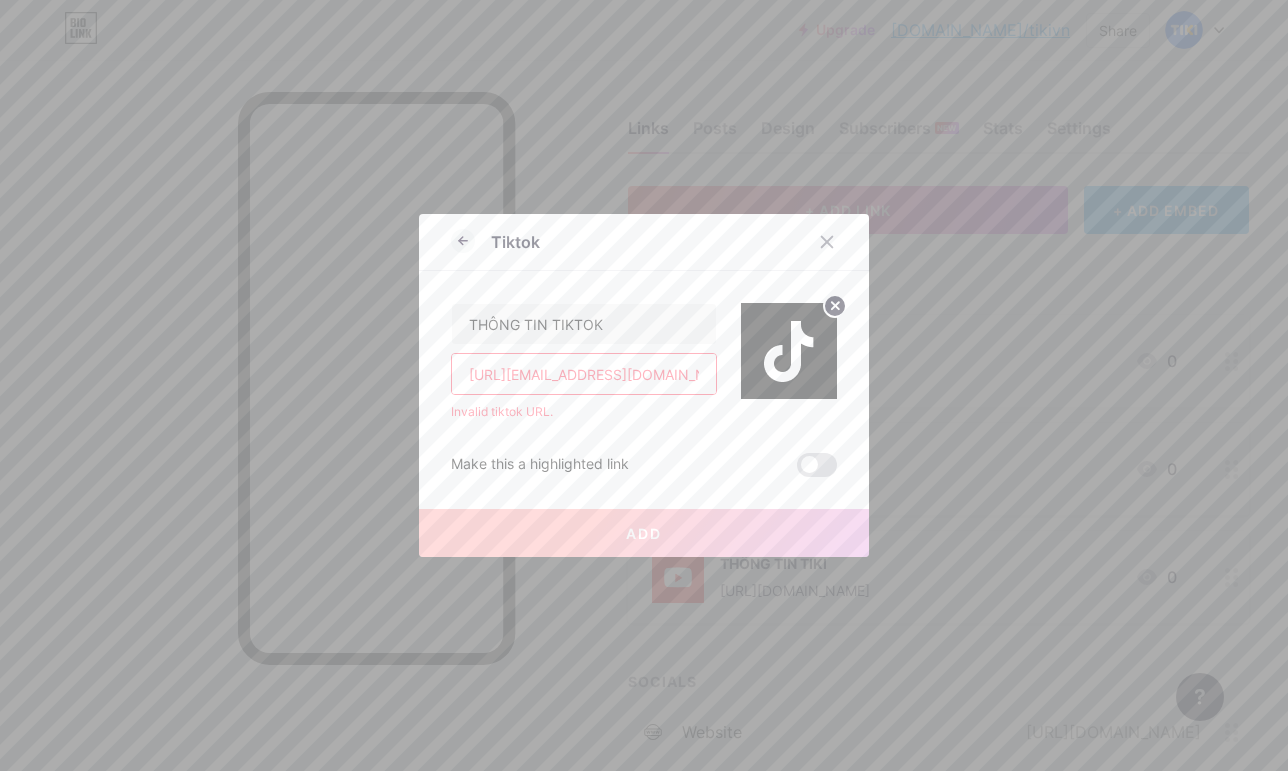 click on "[URL][EMAIL_ADDRESS][DOMAIN_NAME][DOMAIN_NAME]" at bounding box center (584, 374) 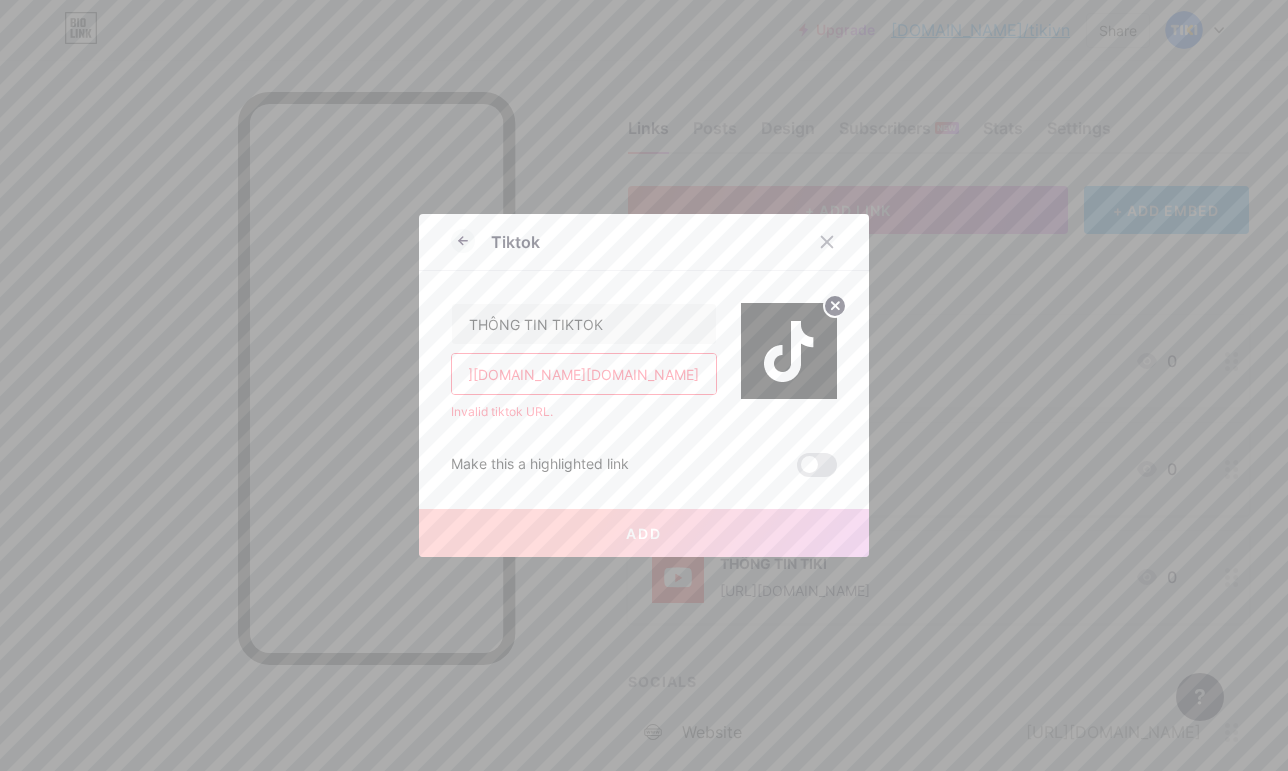 click on "Add" at bounding box center [644, 533] 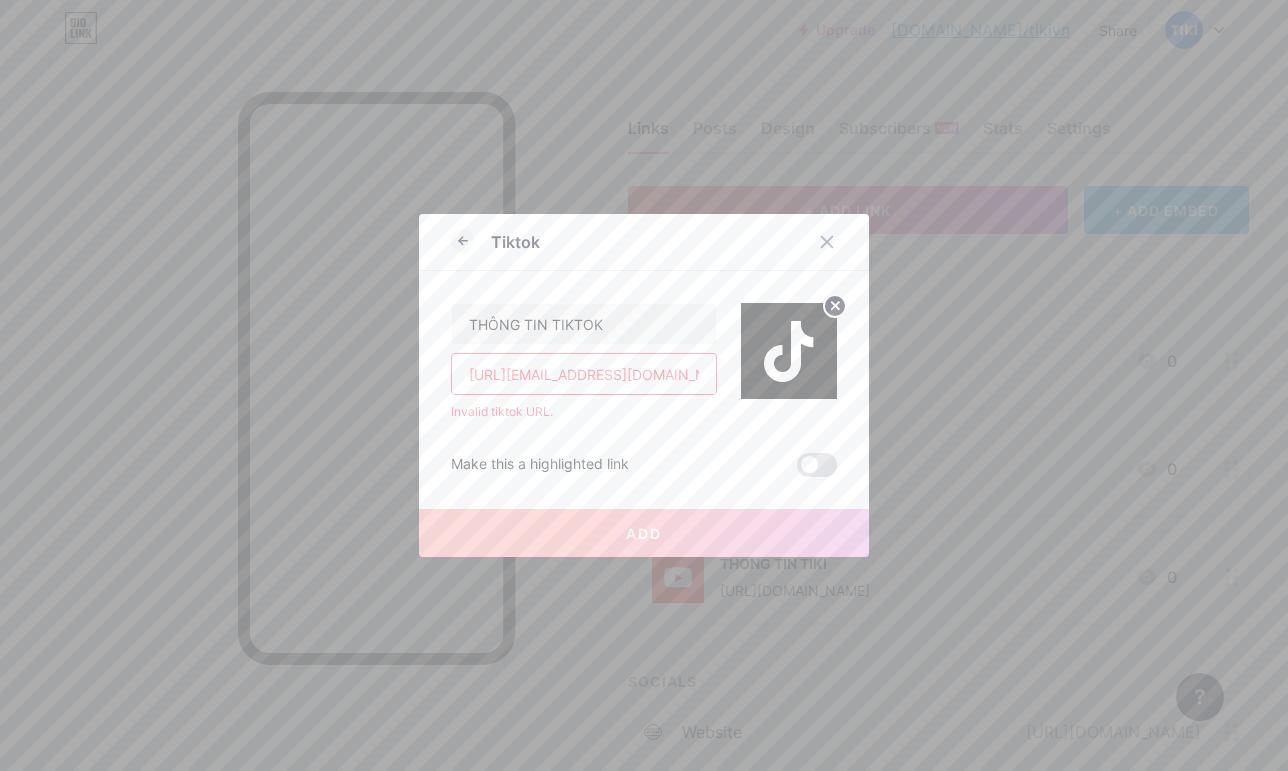 click on "Add" at bounding box center (644, 533) 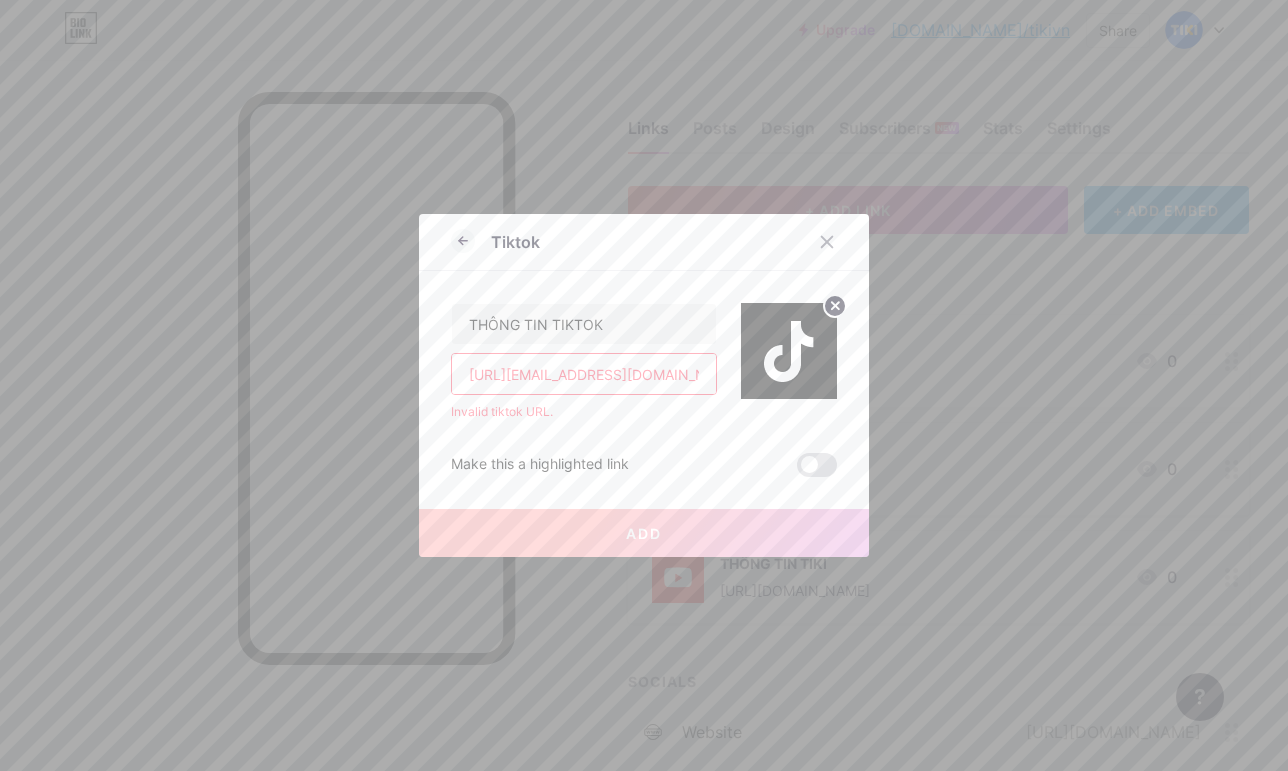 click on "[URL][EMAIL_ADDRESS][DOMAIN_NAME][DOMAIN_NAME]" at bounding box center (584, 374) 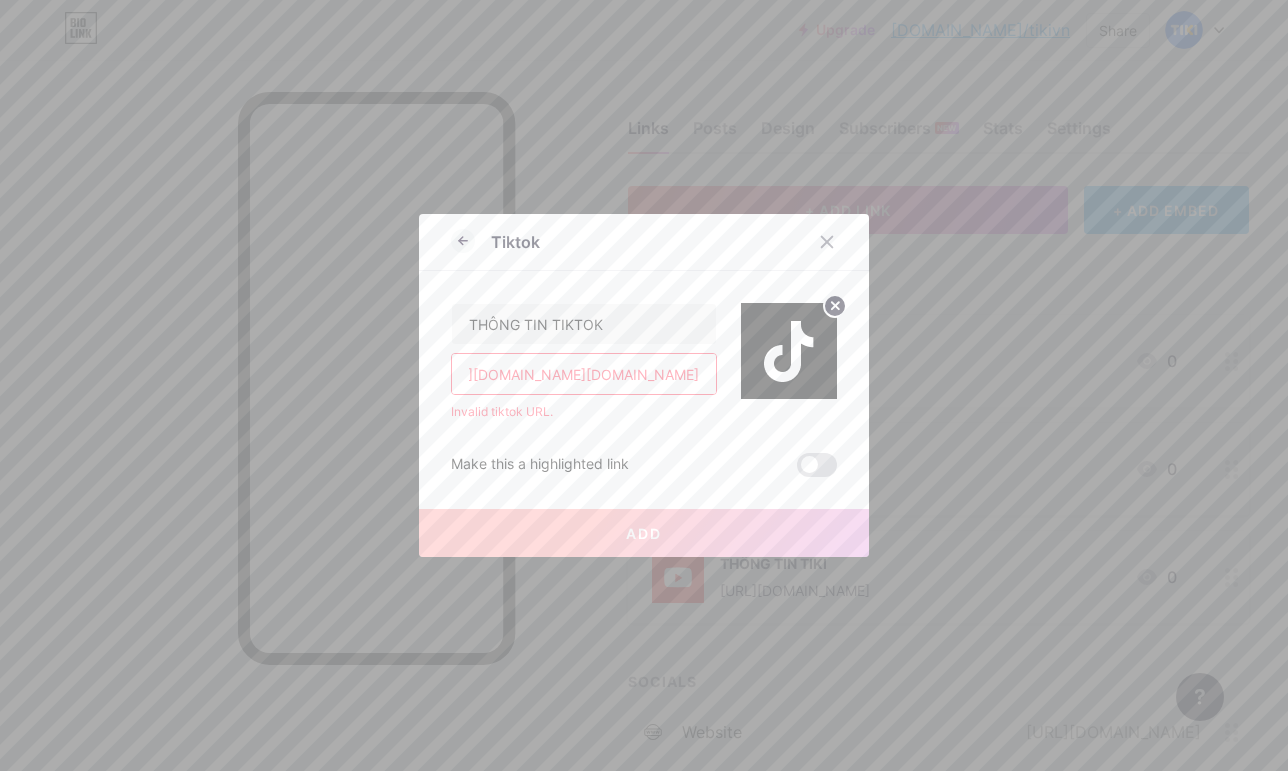 scroll, scrollTop: 0, scrollLeft: 0, axis: both 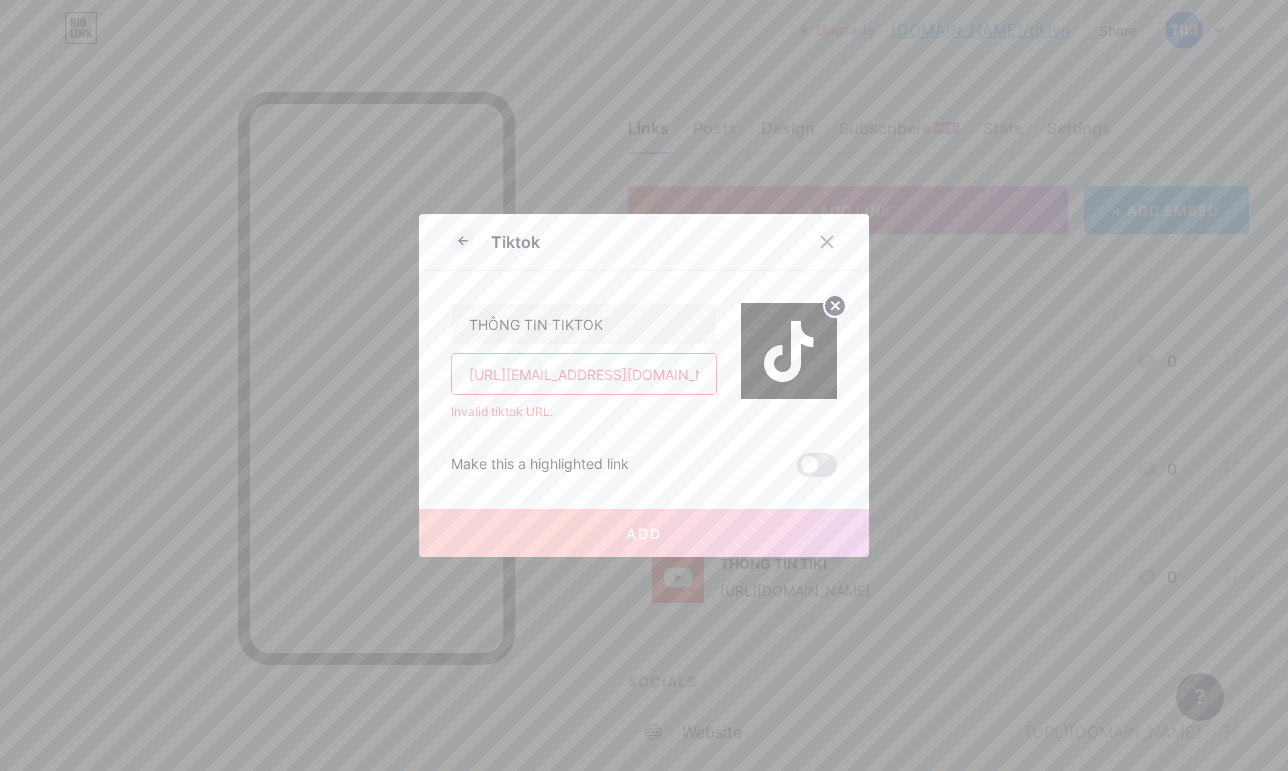 click on "[URL][EMAIL_ADDRESS][DOMAIN_NAME][DOMAIN_NAME]" at bounding box center (584, 374) 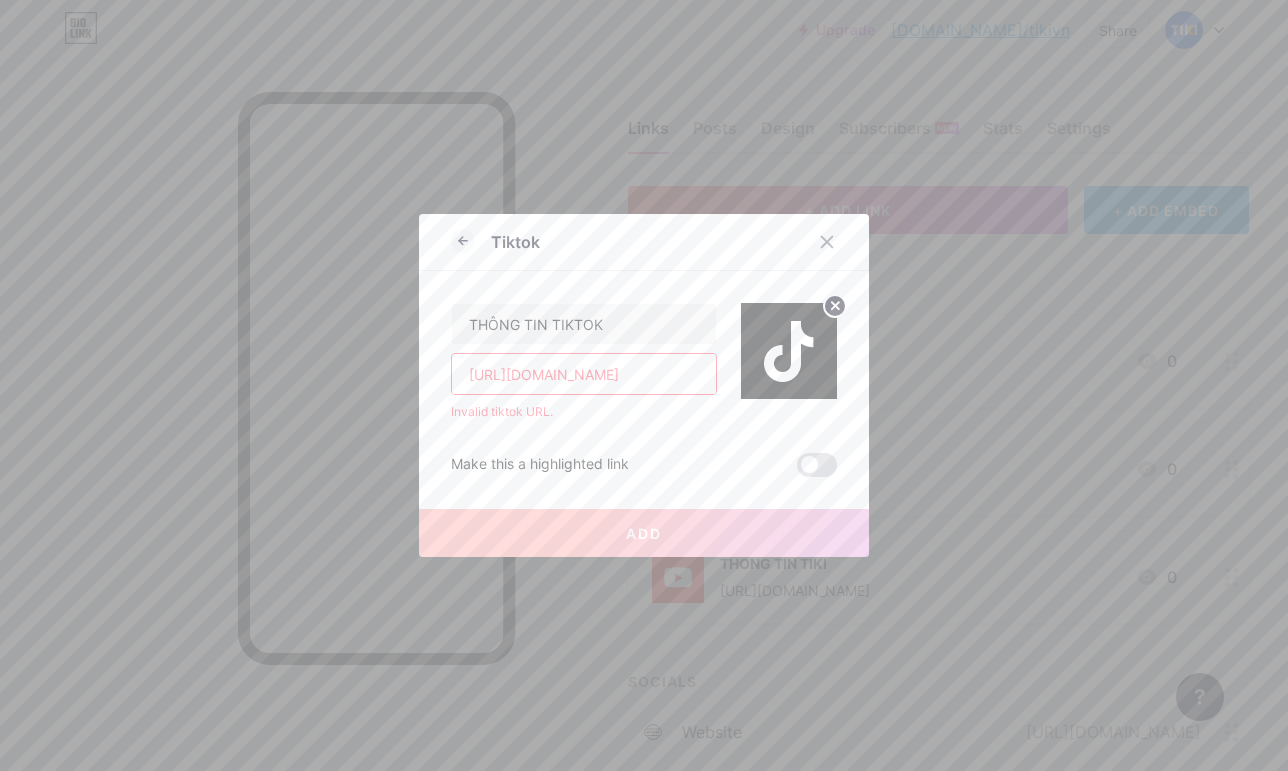 click on "Add" at bounding box center (644, 533) 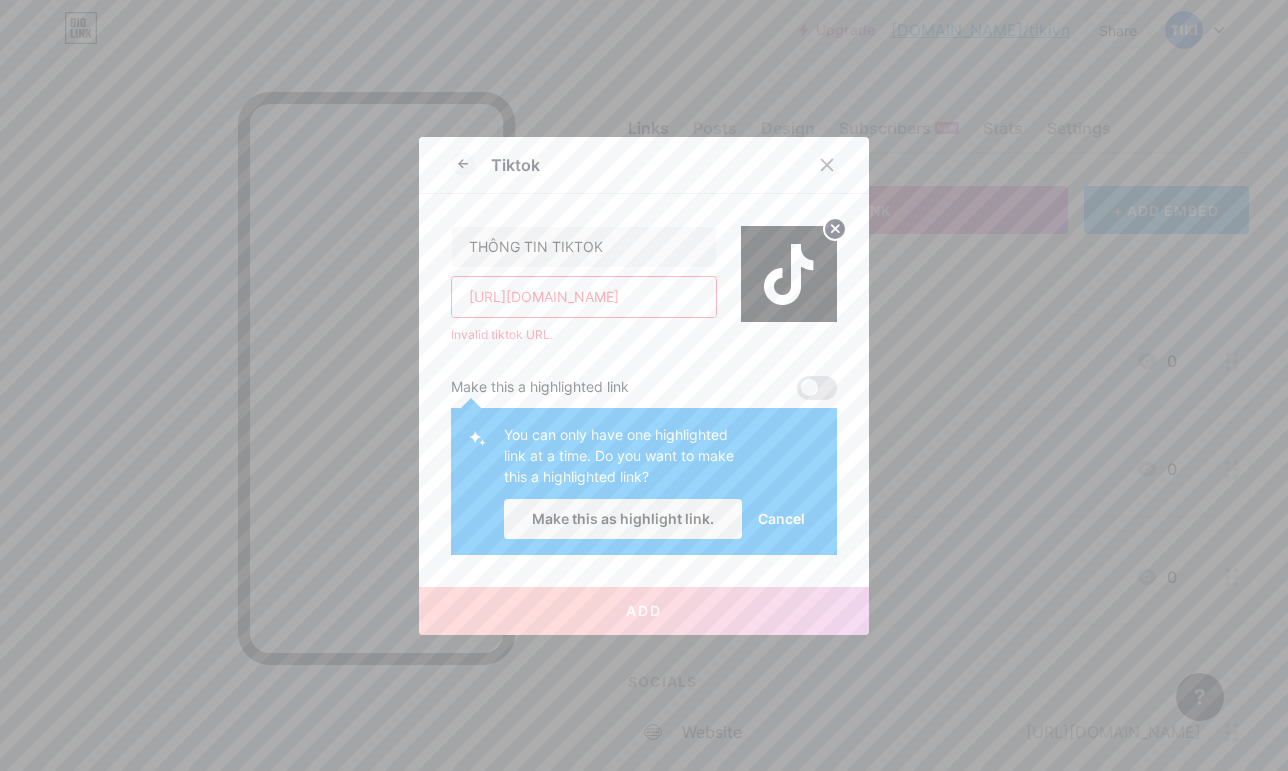click at bounding box center [817, 388] 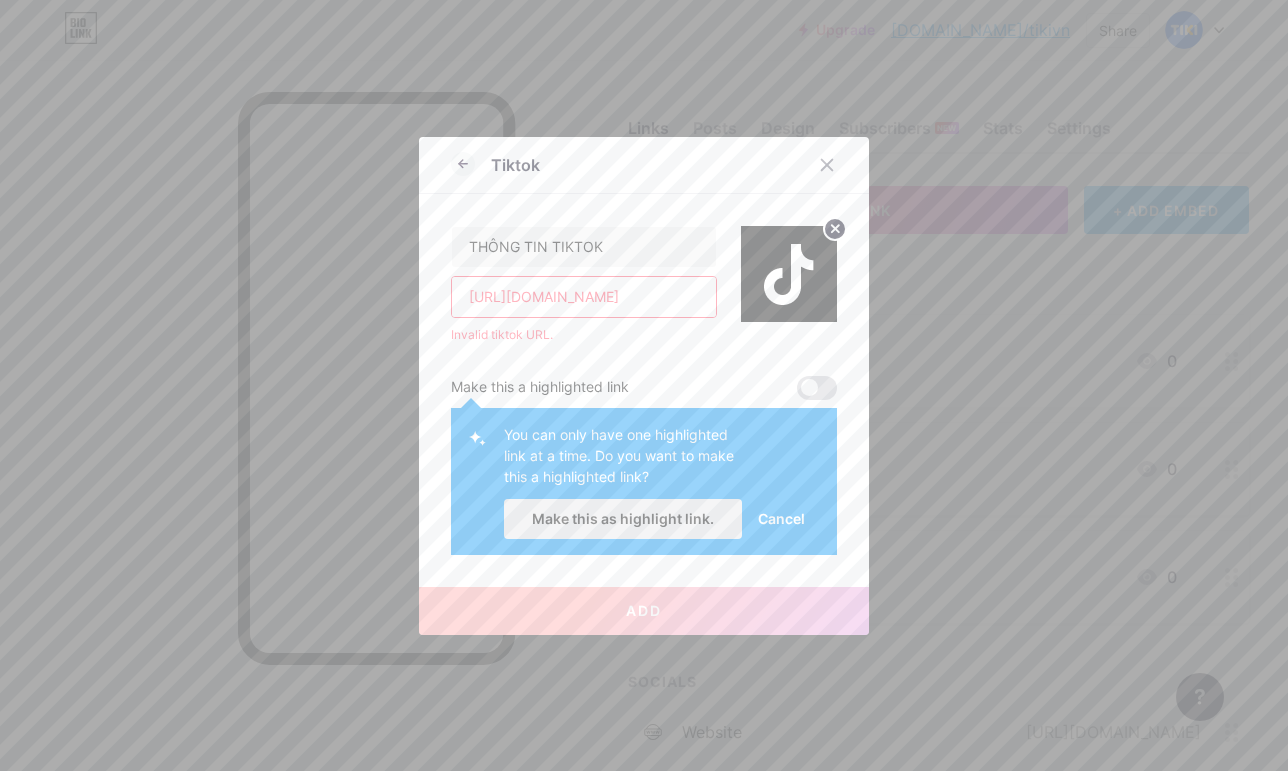 click on "Make this as highlight link." at bounding box center [623, 518] 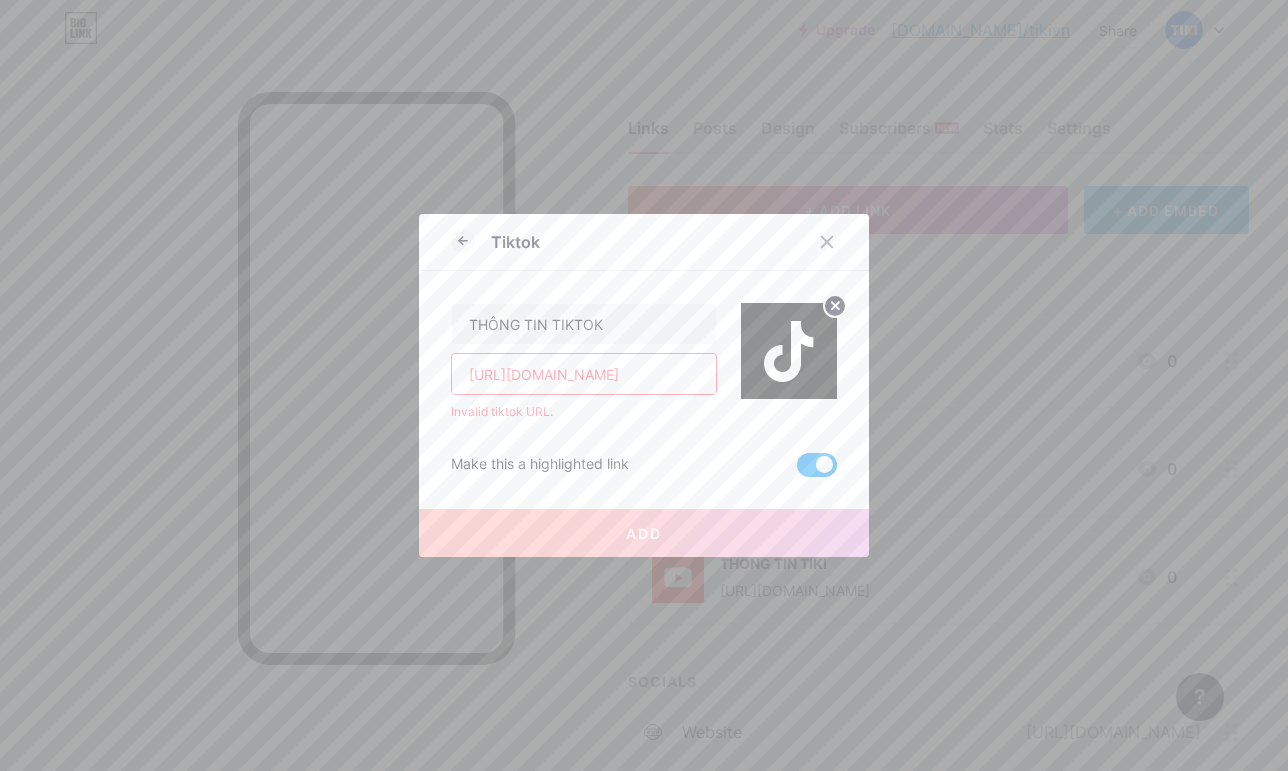 click on "Add" at bounding box center [644, 533] 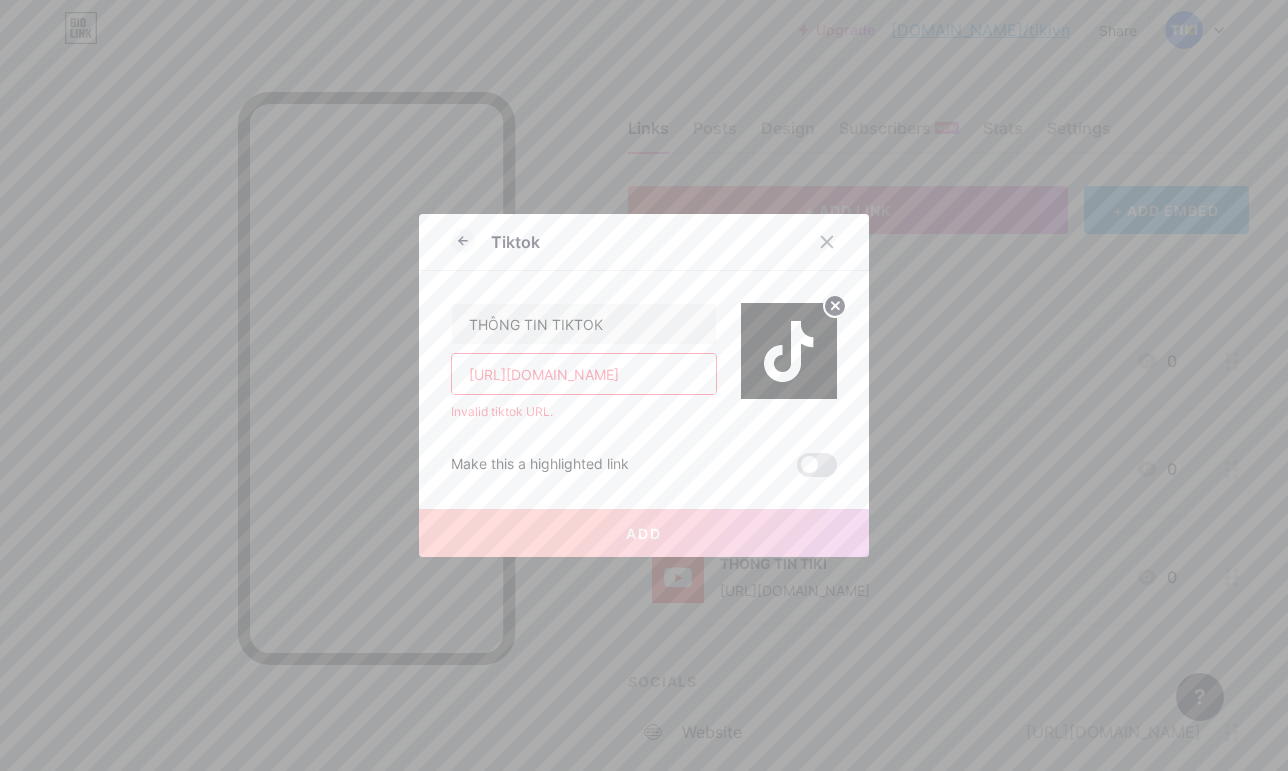 click on "[URL][DOMAIN_NAME]" at bounding box center [584, 374] 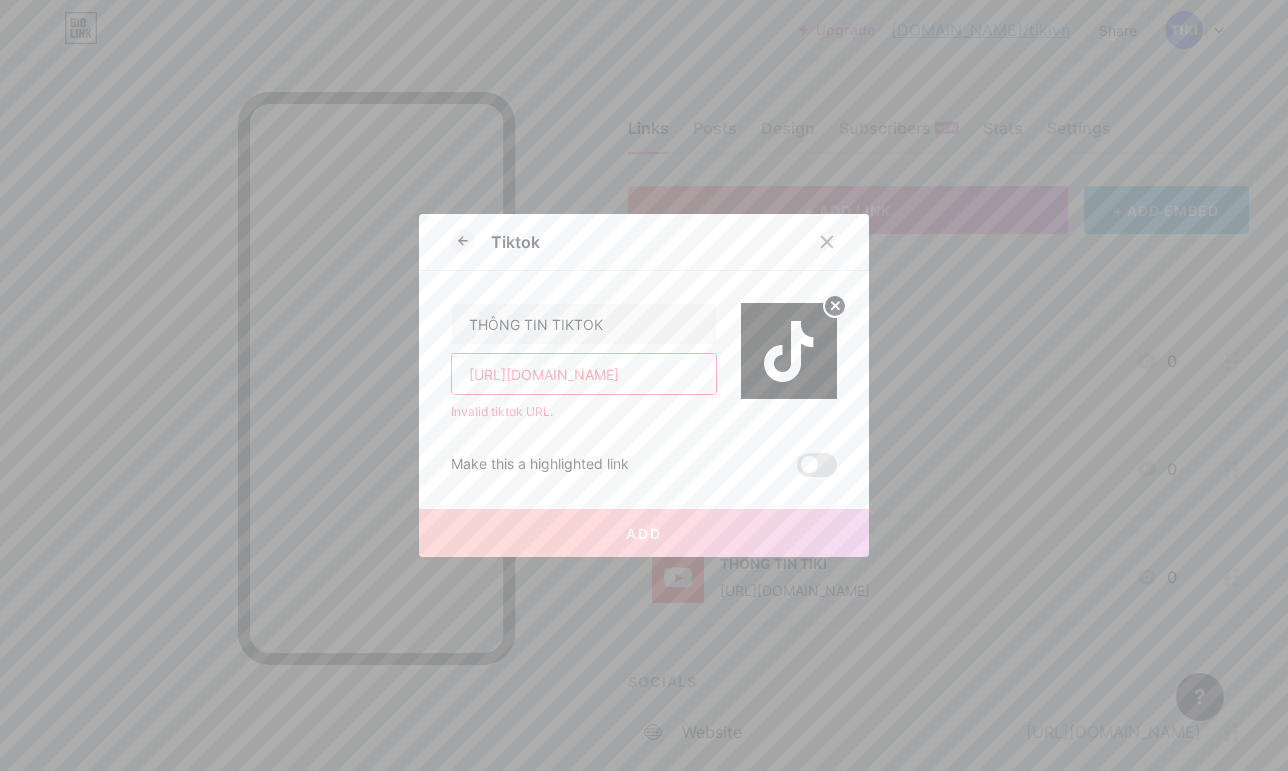 paste on "[DOMAIN_NAME][EMAIL_ADDRESS][URL][DOMAIN_NAME]" 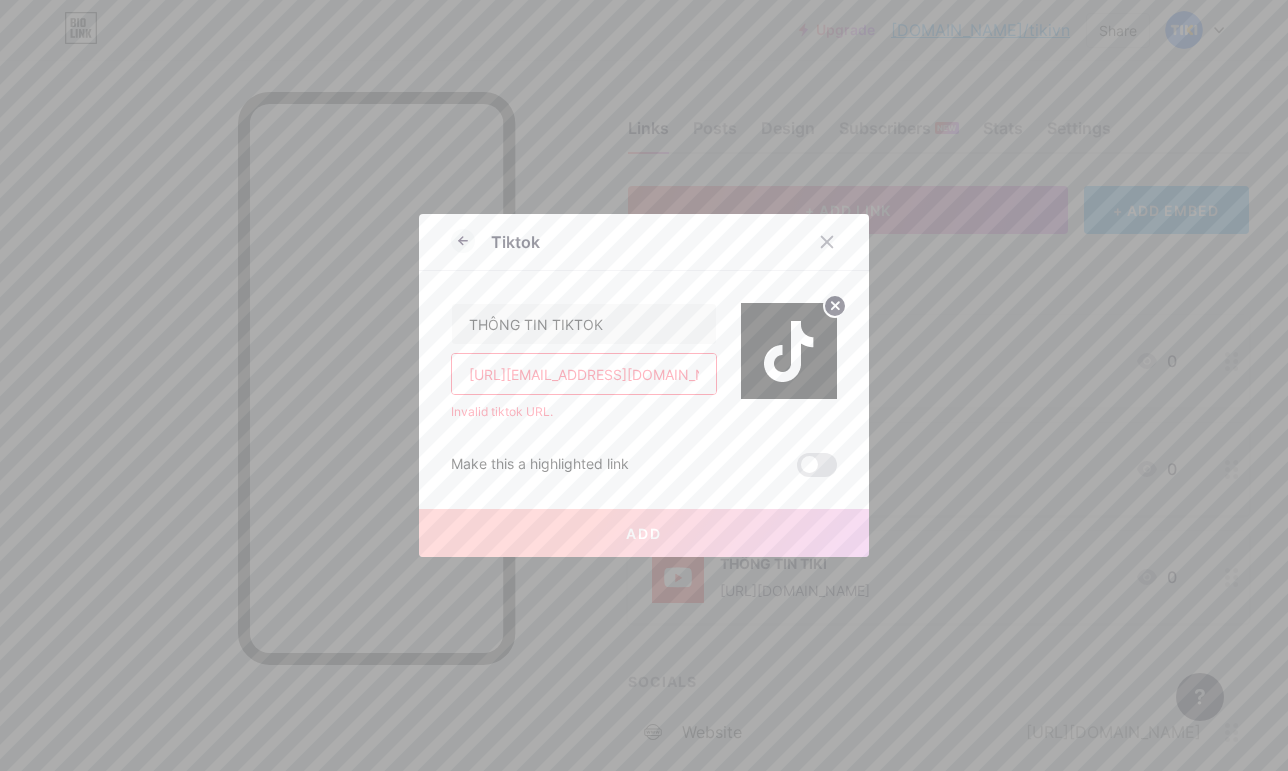 scroll, scrollTop: 0, scrollLeft: 270, axis: horizontal 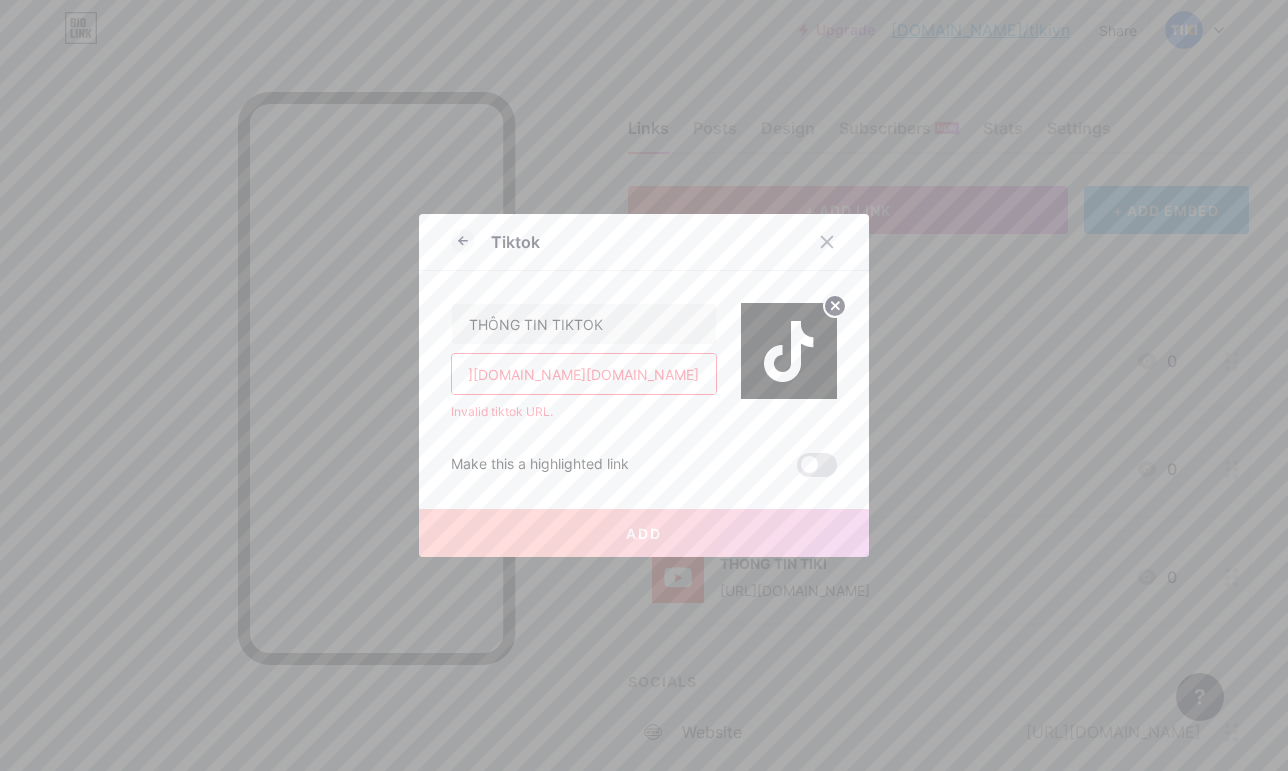 type on "[URL][EMAIL_ADDRESS][DOMAIN_NAME][DOMAIN_NAME]" 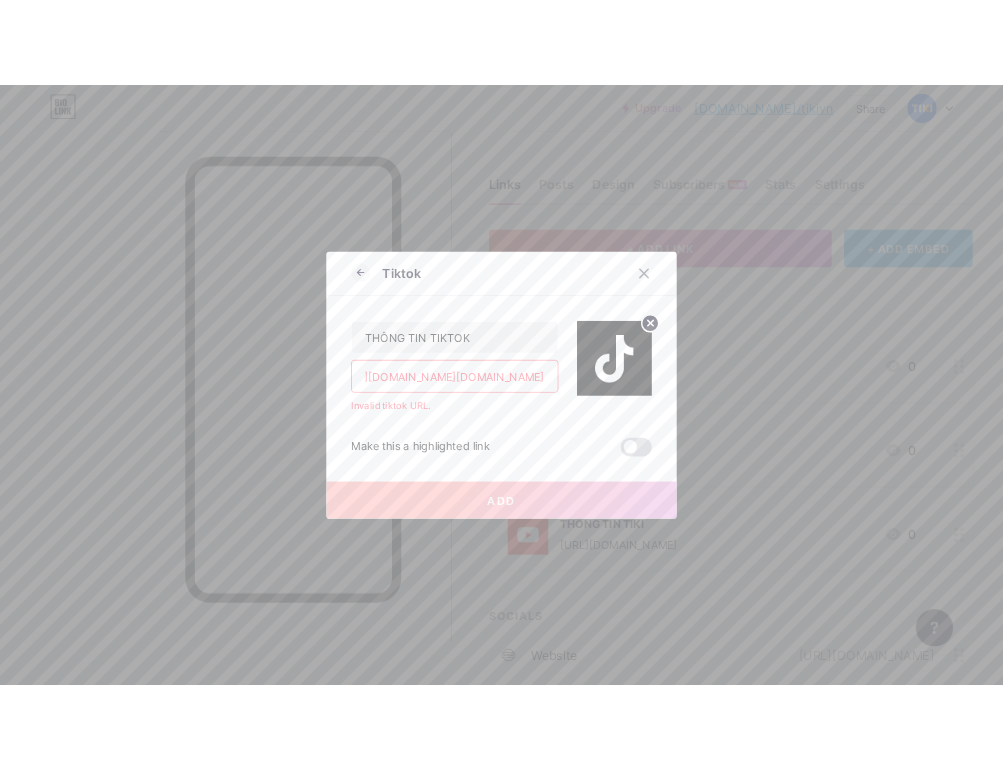 scroll, scrollTop: 0, scrollLeft: 0, axis: both 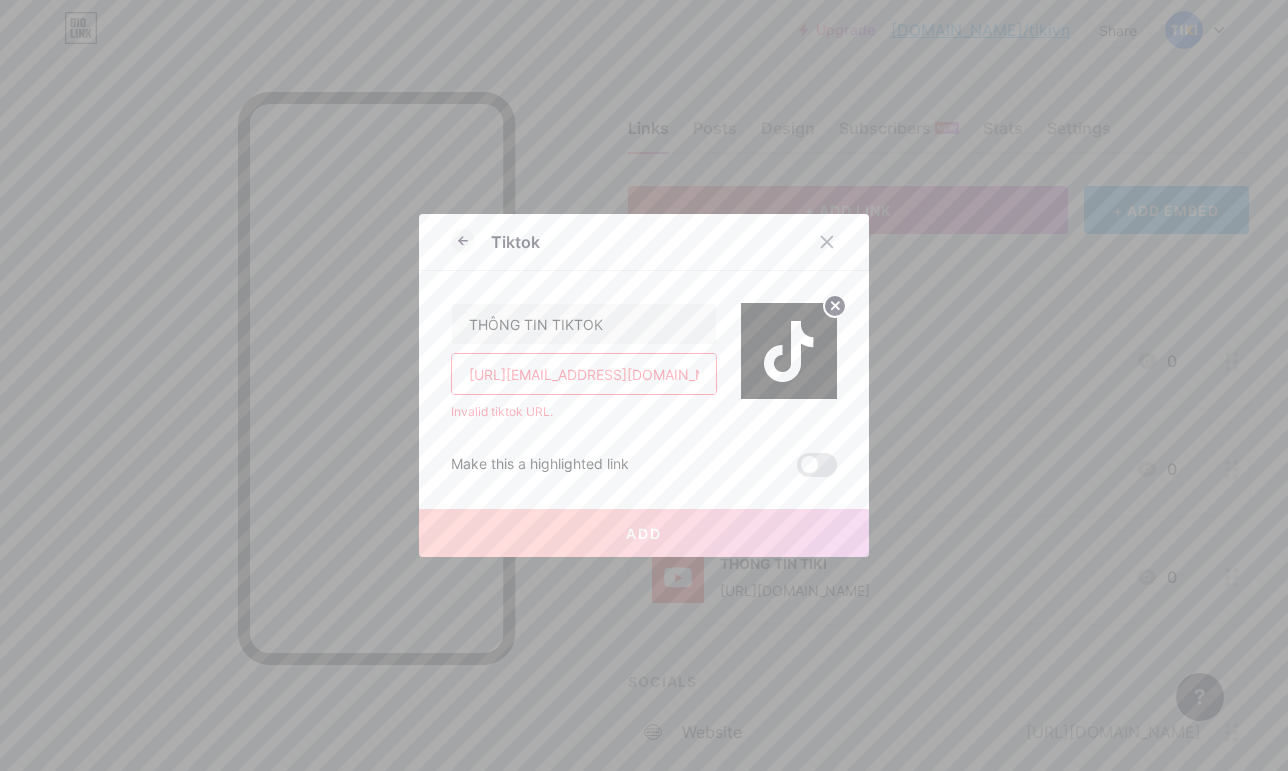type 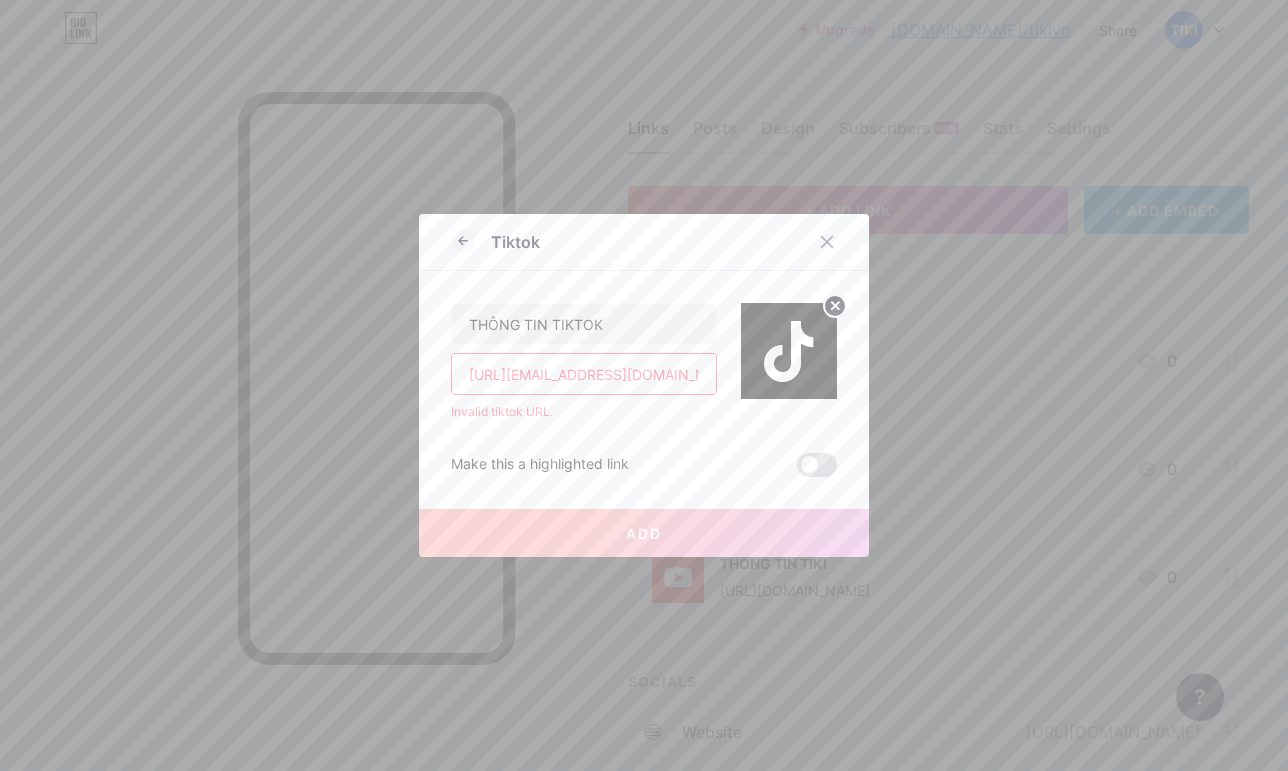 click on "[URL][EMAIL_ADDRESS][DOMAIN_NAME][DOMAIN_NAME]" at bounding box center (584, 374) 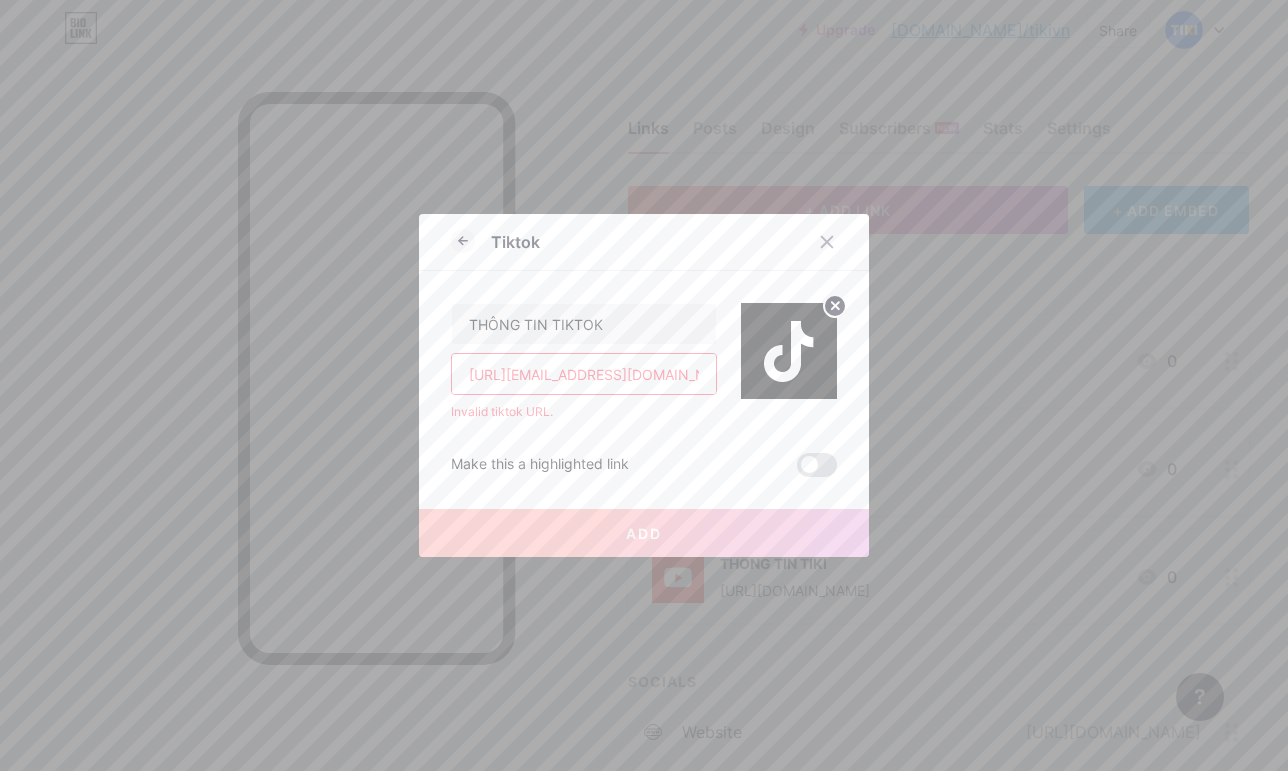 click on "[URL][EMAIL_ADDRESS][DOMAIN_NAME][DOMAIN_NAME]" at bounding box center (584, 374) 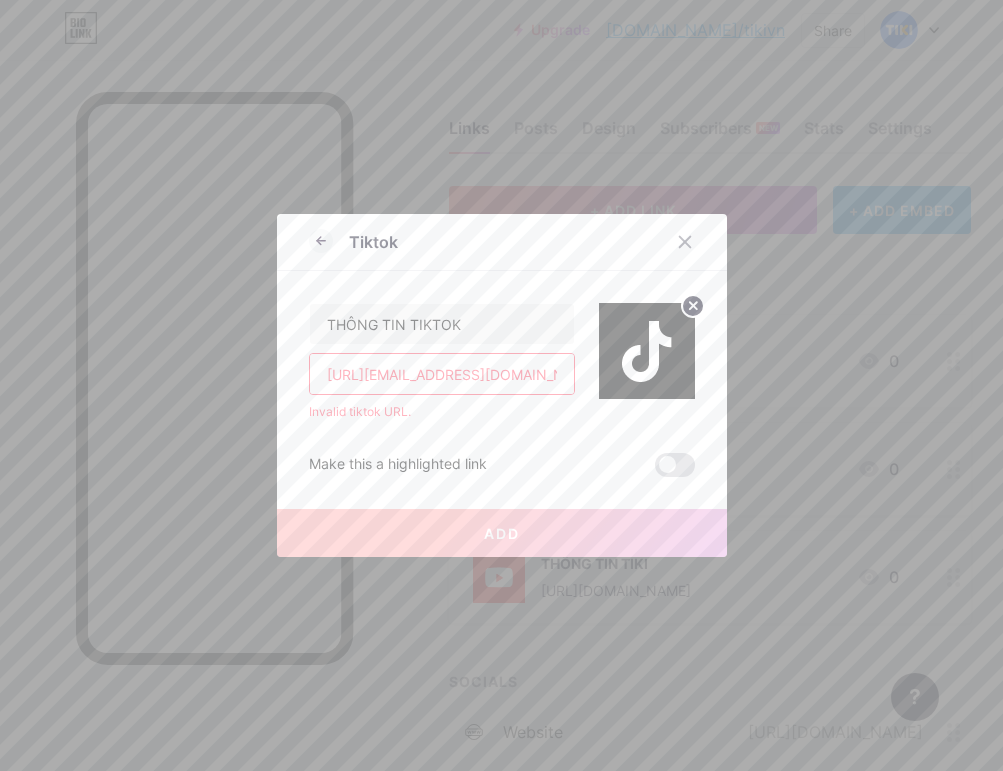 click on "[URL][EMAIL_ADDRESS][DOMAIN_NAME][DOMAIN_NAME]" at bounding box center (442, 374) 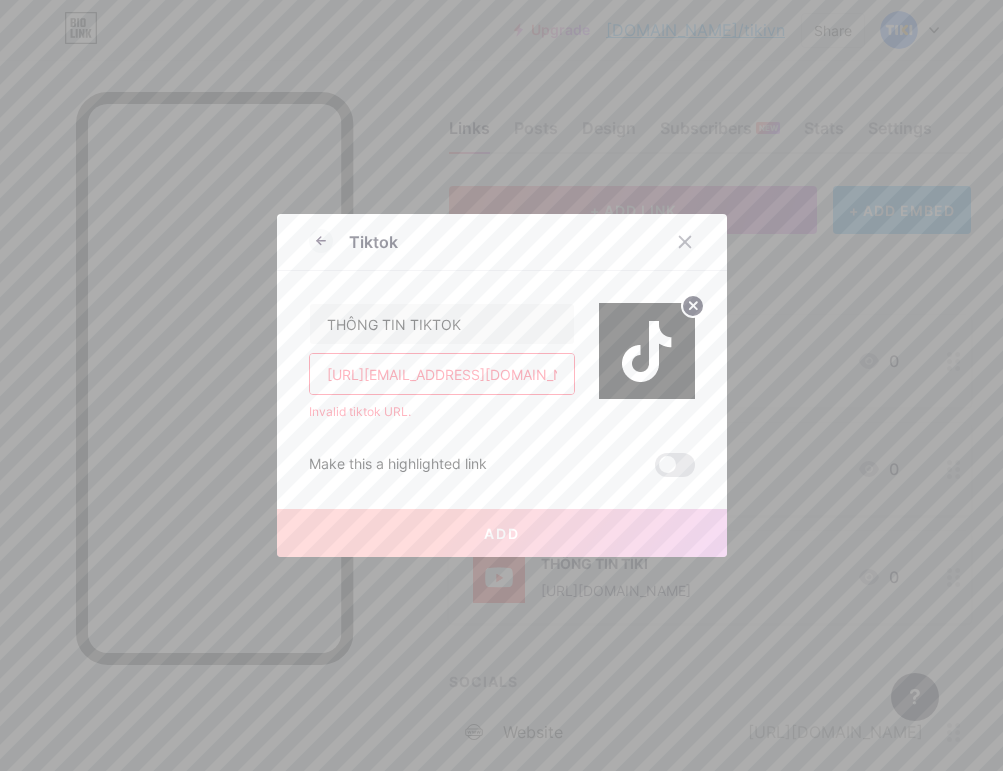 click on "[URL][EMAIL_ADDRESS][DOMAIN_NAME][DOMAIN_NAME]" at bounding box center (442, 374) 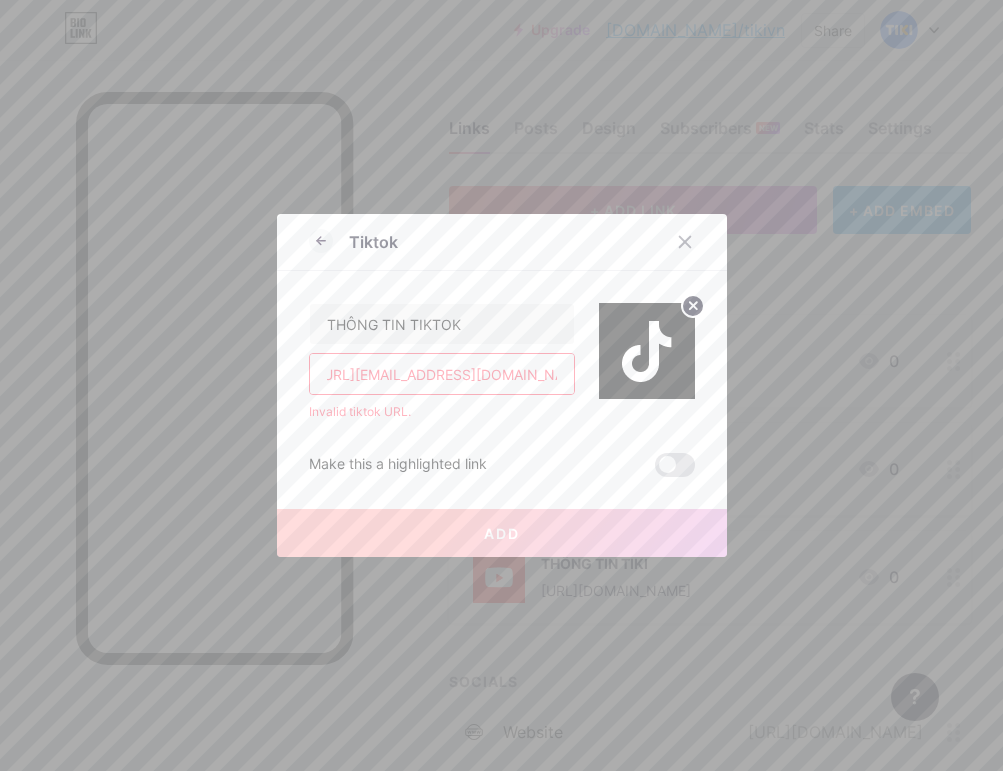 click on "Add" at bounding box center (502, 533) 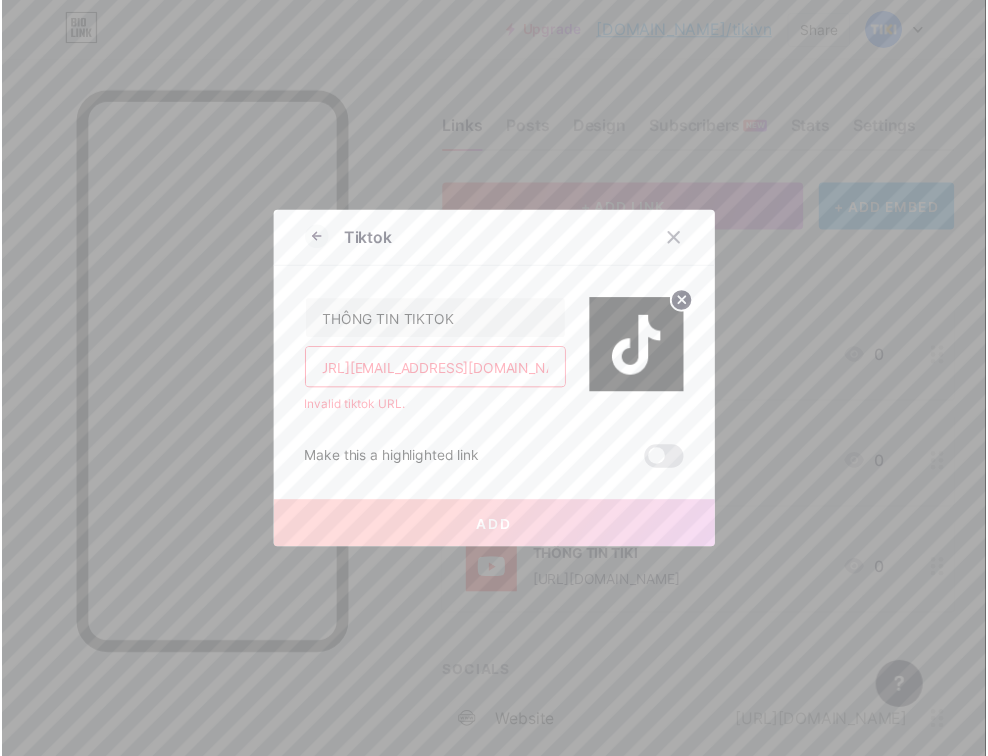 scroll, scrollTop: 0, scrollLeft: 0, axis: both 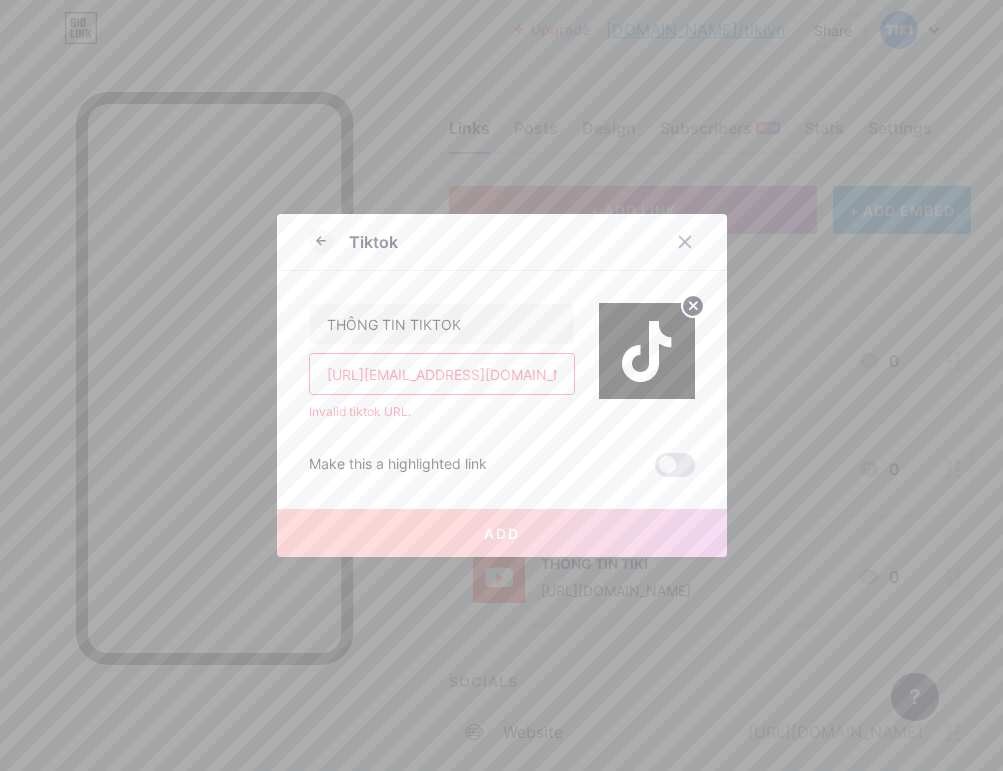 click on "Add" at bounding box center (502, 533) 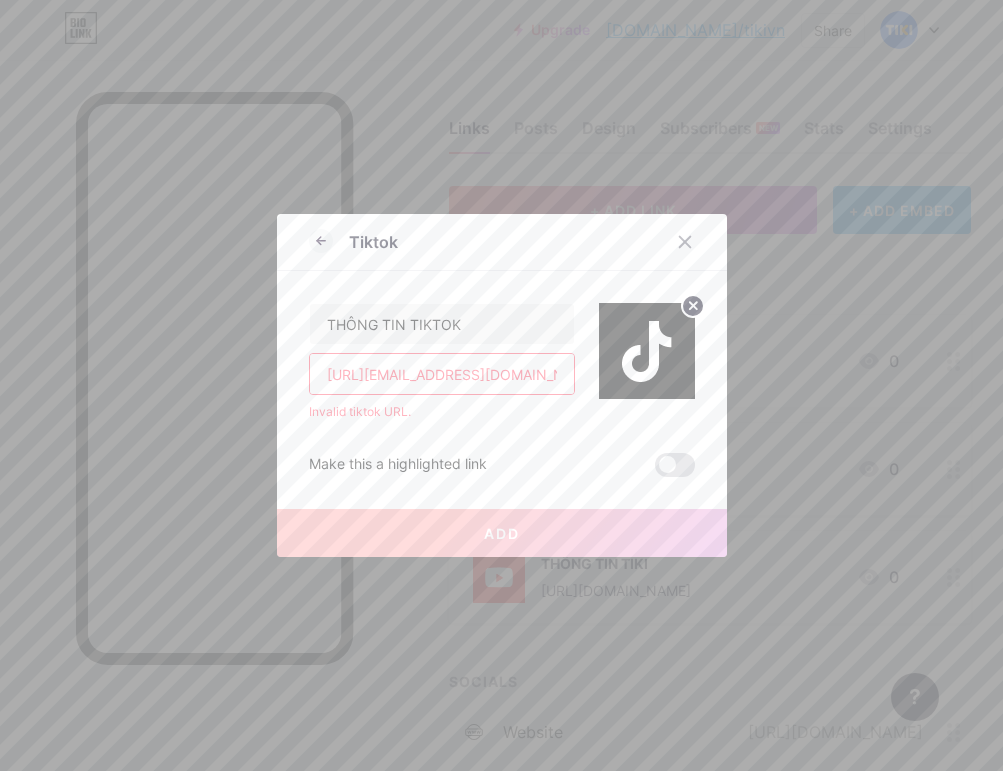click on "[URL][EMAIL_ADDRESS][DOMAIN_NAME][DOMAIN_NAME]" at bounding box center [442, 374] 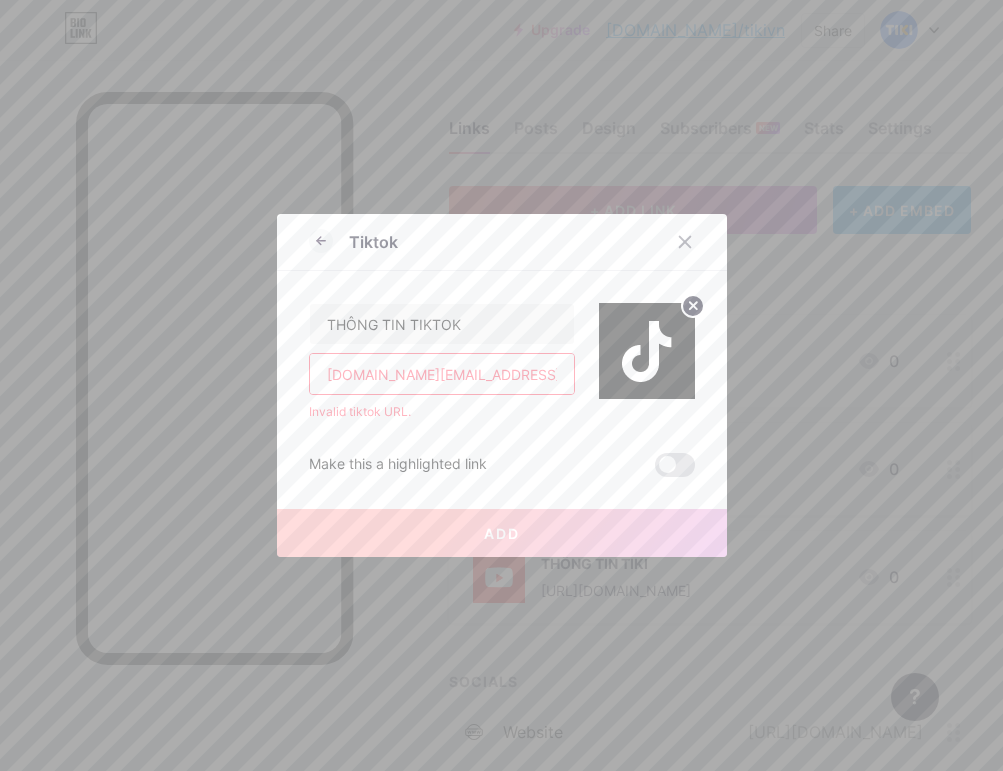 click on "Add" at bounding box center [502, 533] 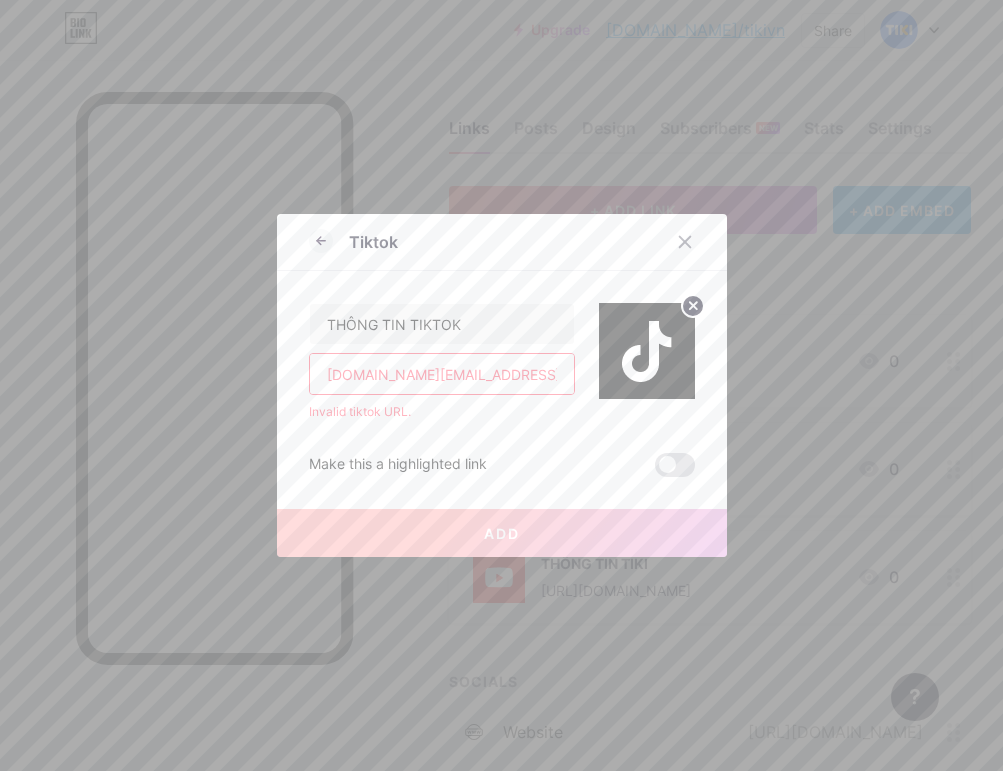 click on "[DOMAIN_NAME][EMAIL_ADDRESS][DOMAIN_NAME]" at bounding box center [442, 374] 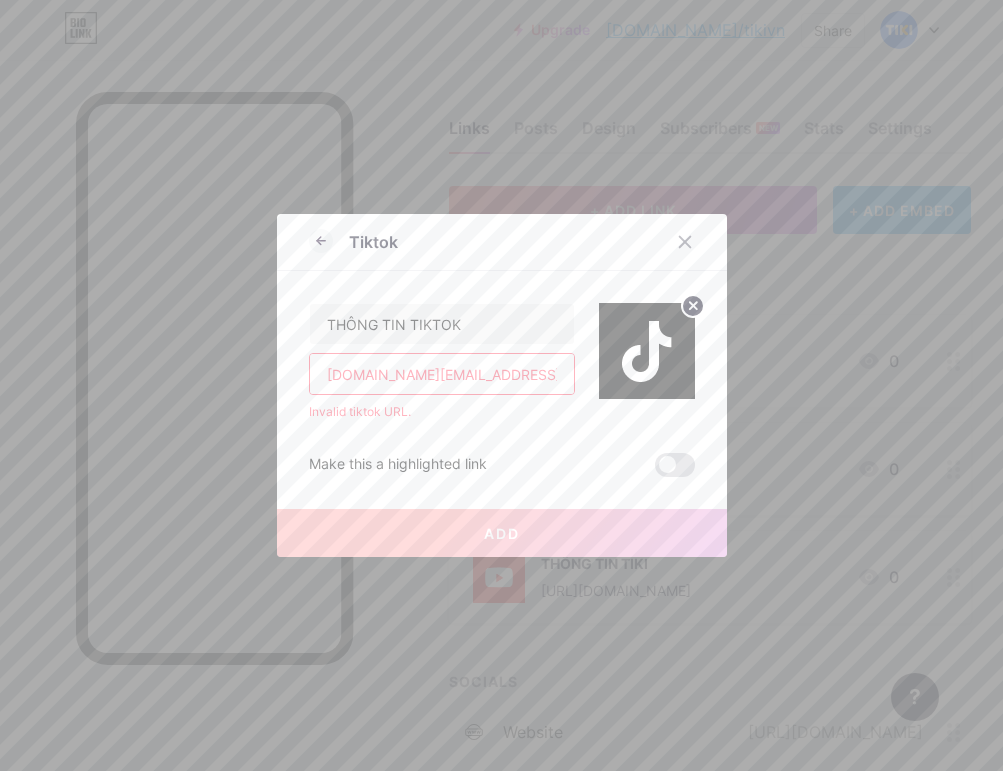 click on "Add" at bounding box center [502, 533] 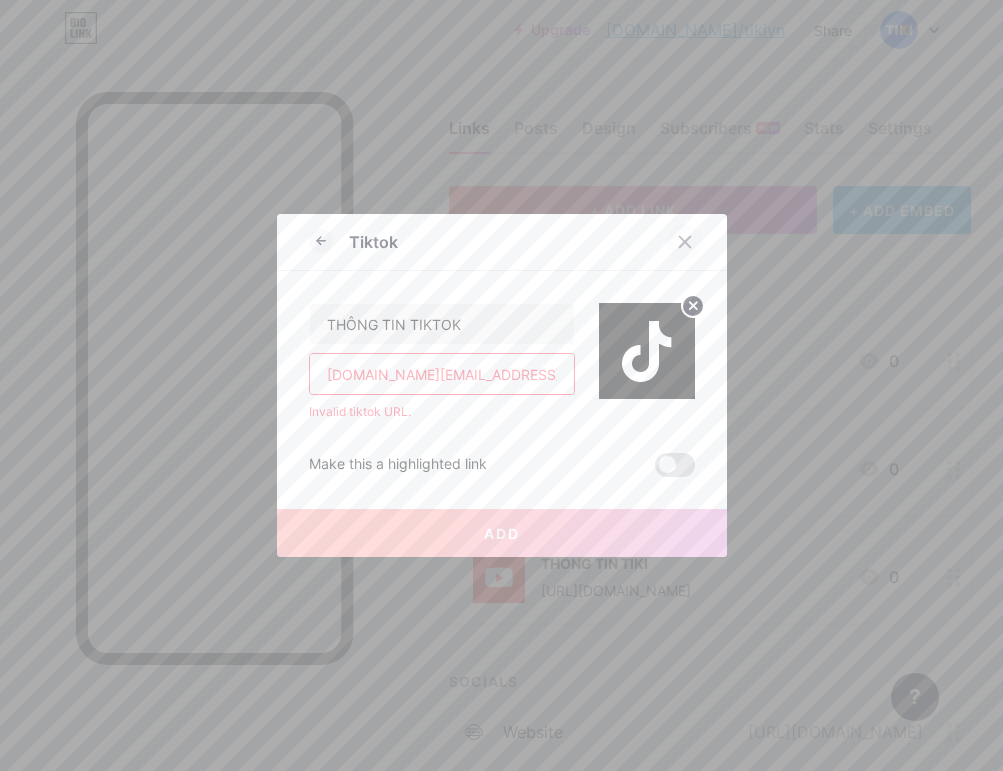 click at bounding box center [685, 242] 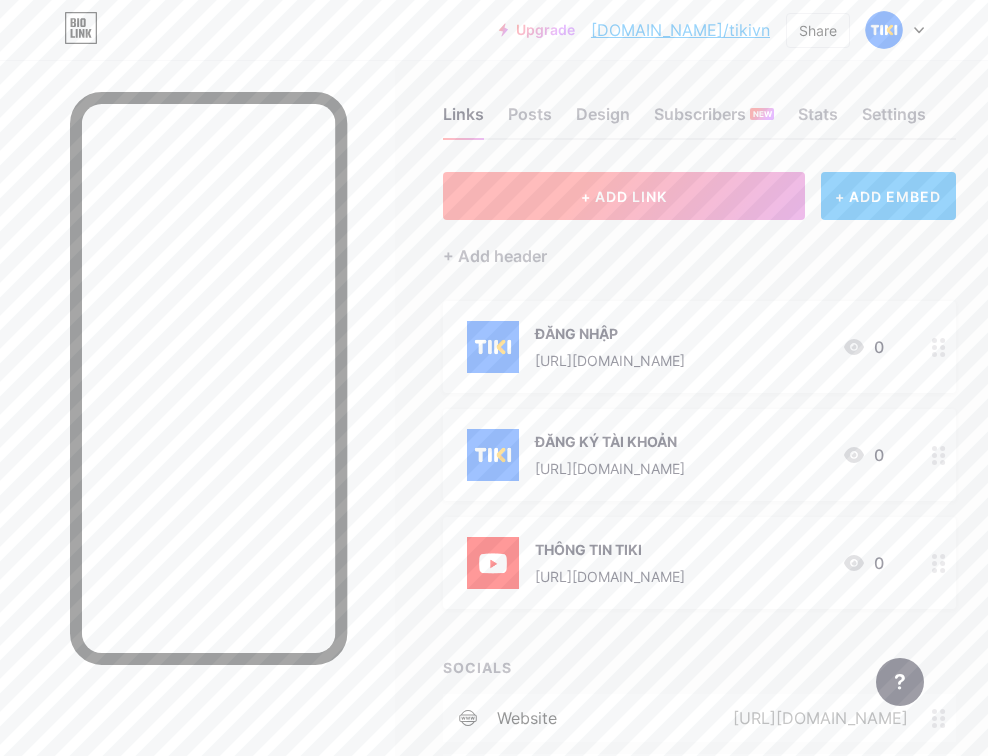 scroll, scrollTop: 0, scrollLeft: 0, axis: both 